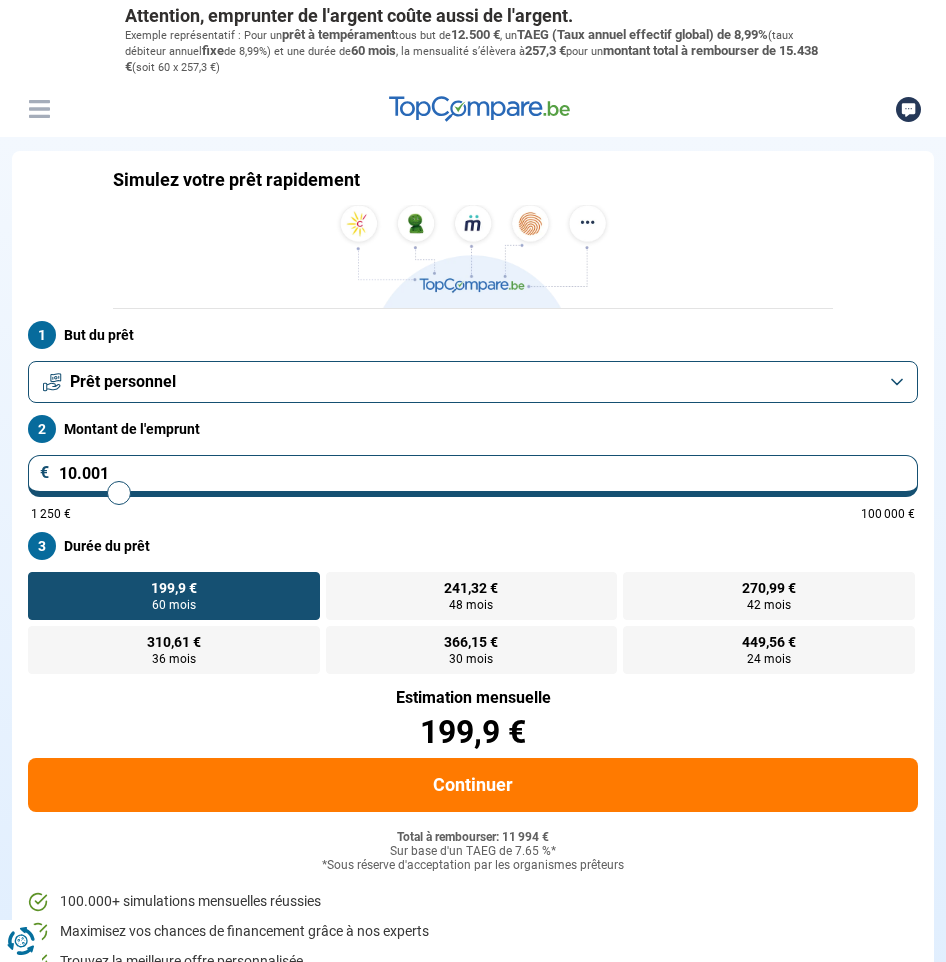 scroll, scrollTop: 0, scrollLeft: 0, axis: both 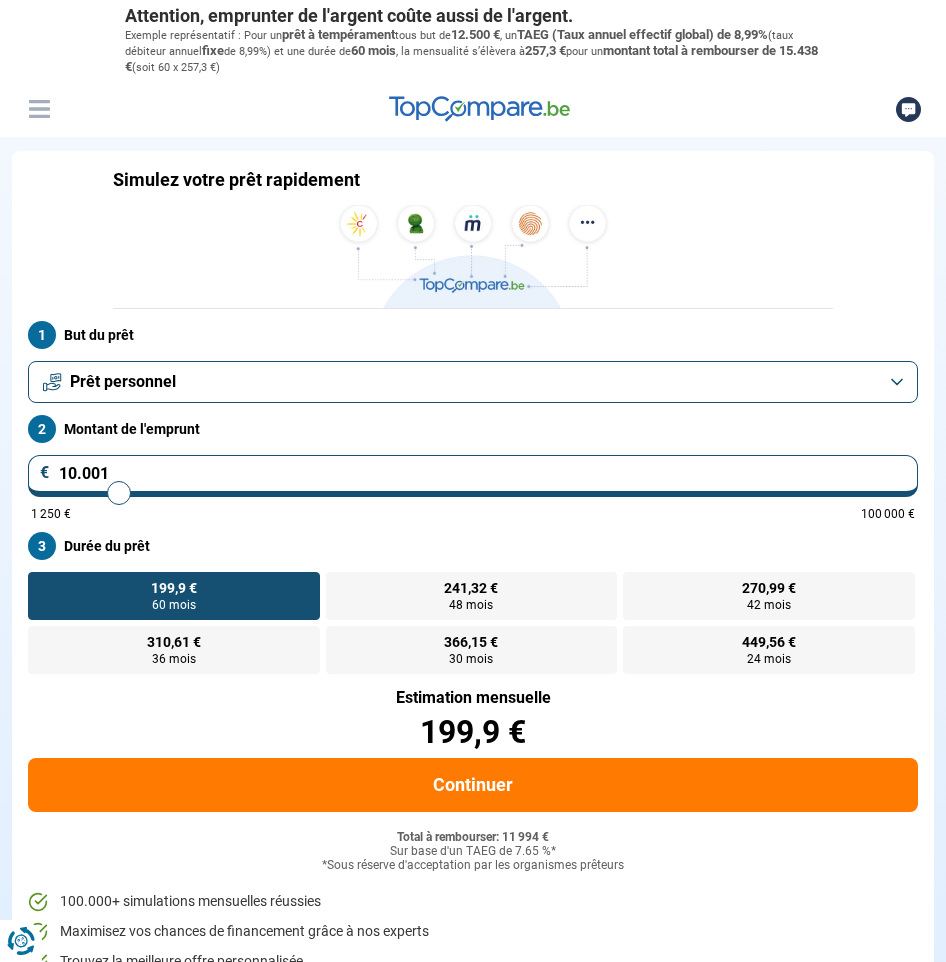 type on "10000" 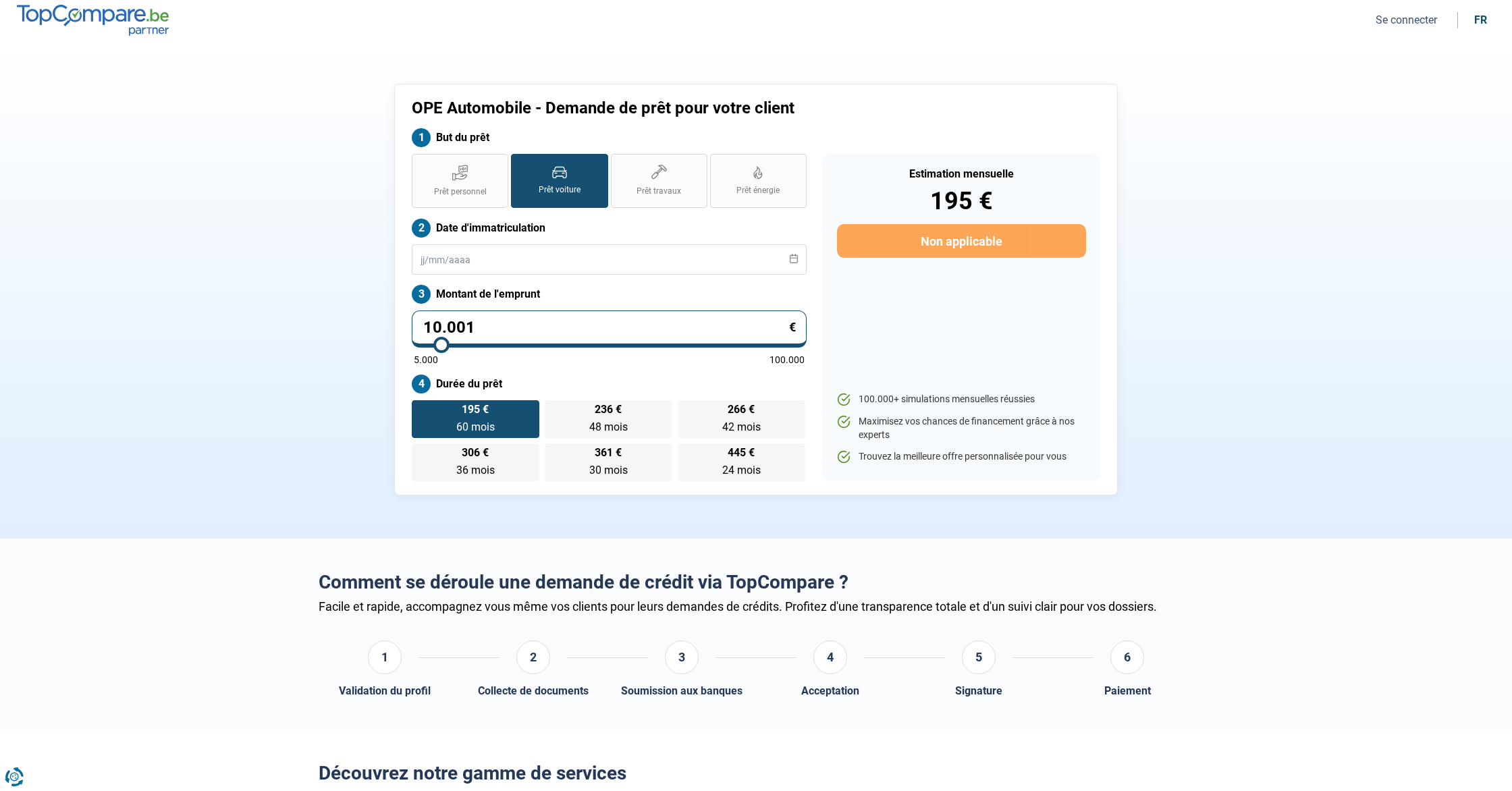 scroll, scrollTop: 0, scrollLeft: 0, axis: both 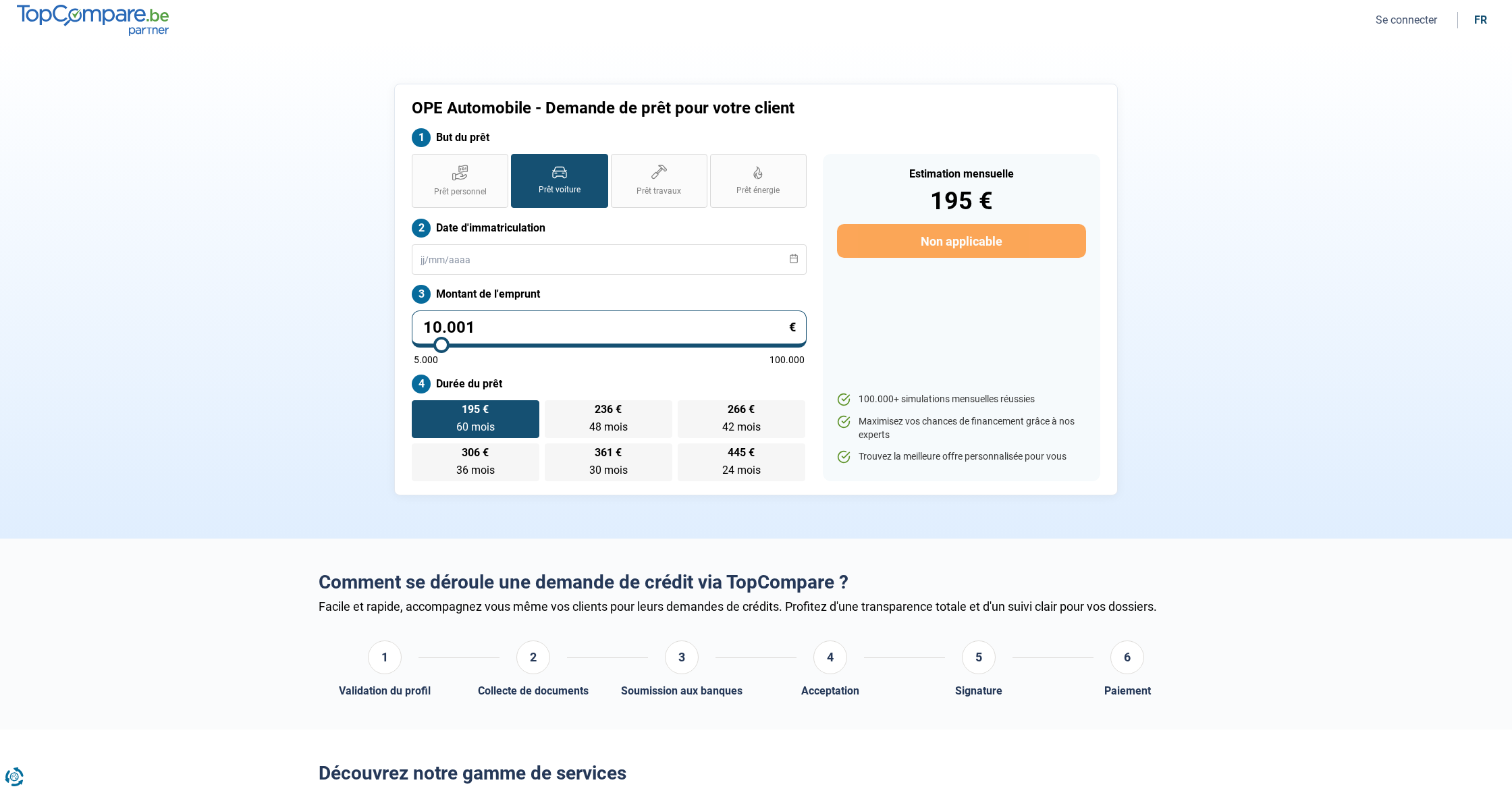 click on "Se connecter" at bounding box center [1406, 20] 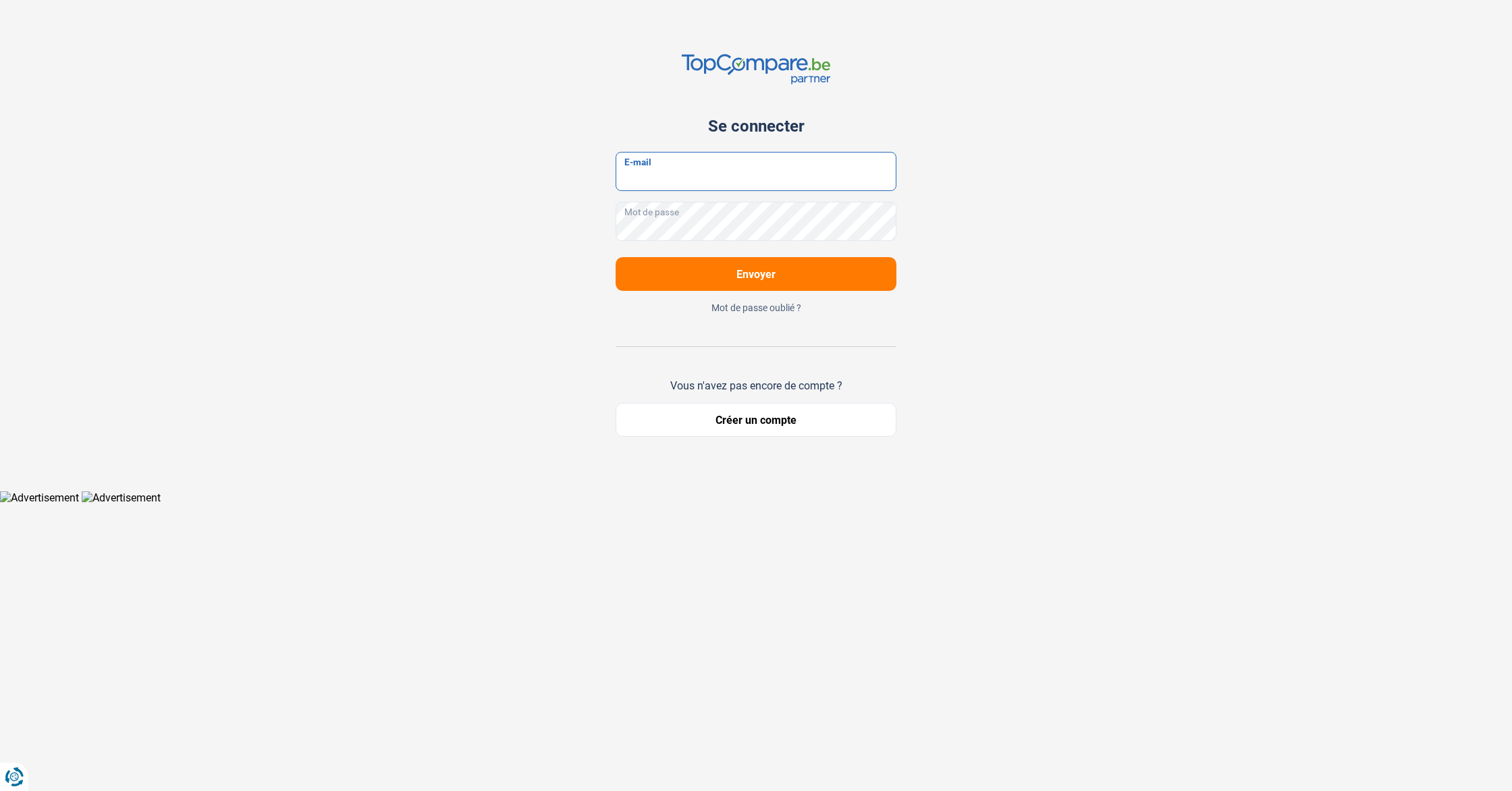 click on "E-mail" at bounding box center [756, 171] 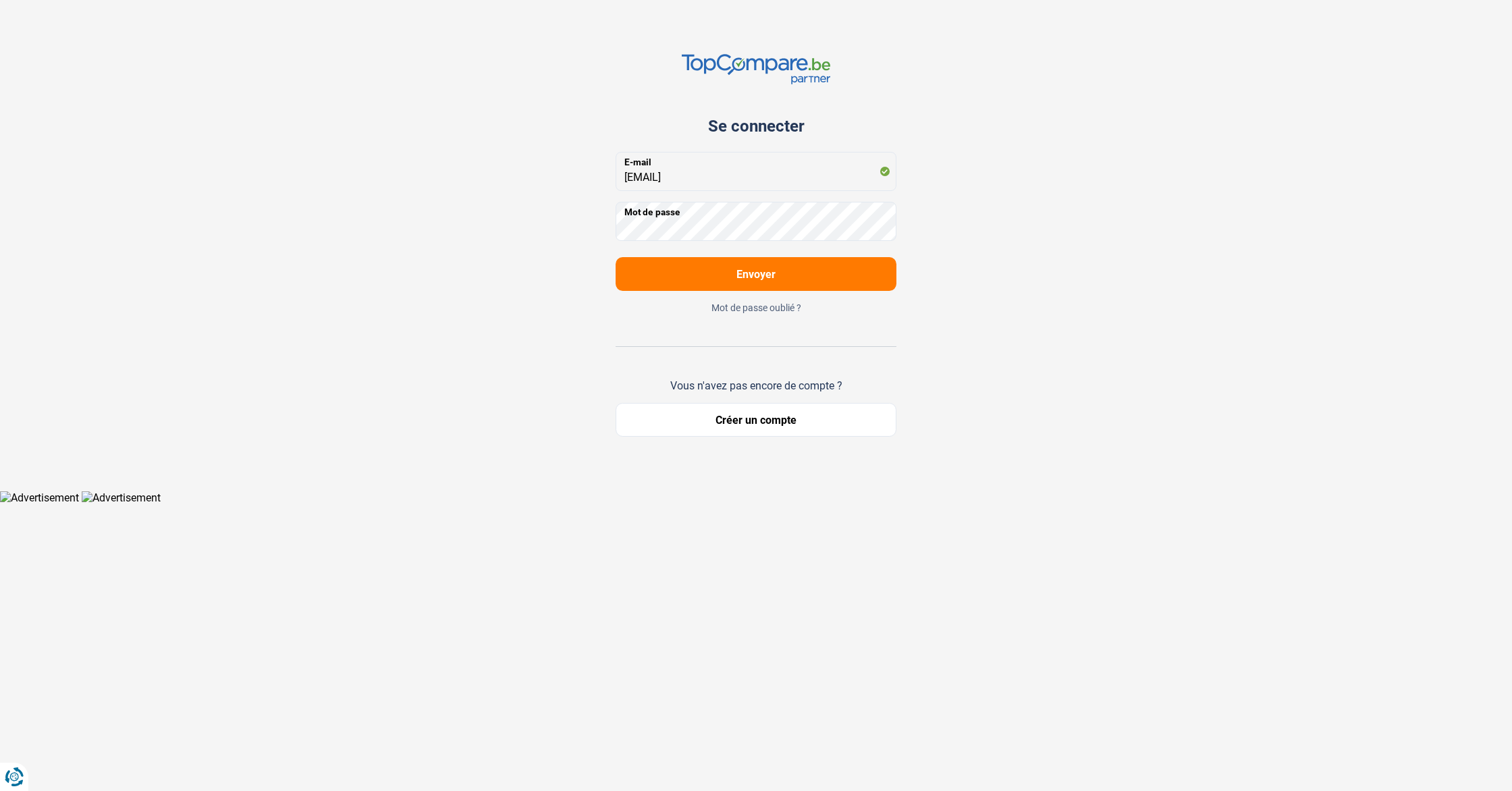 click on "Envoyer" at bounding box center [756, 274] 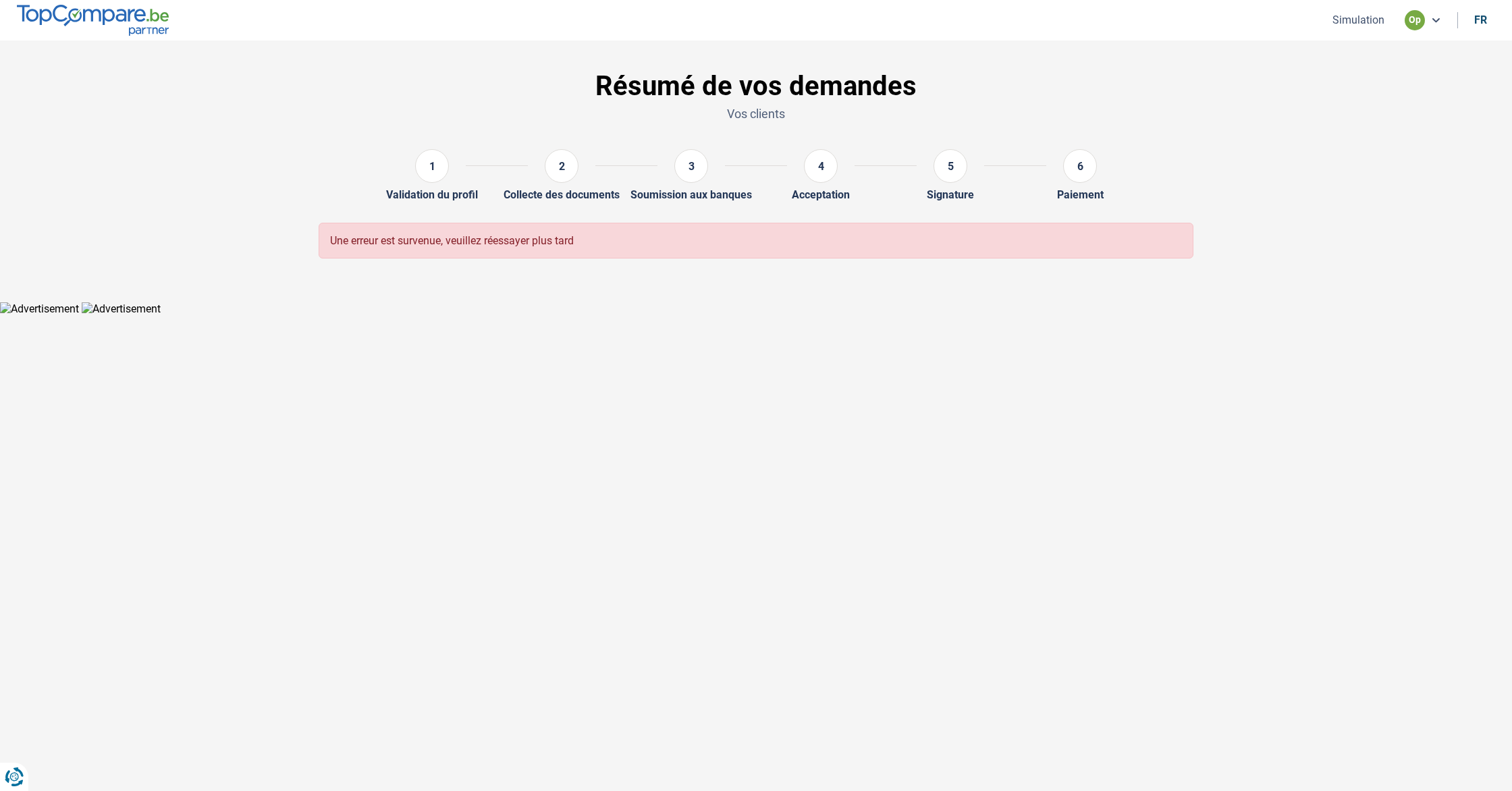 click on "Simulation" at bounding box center [1358, 20] 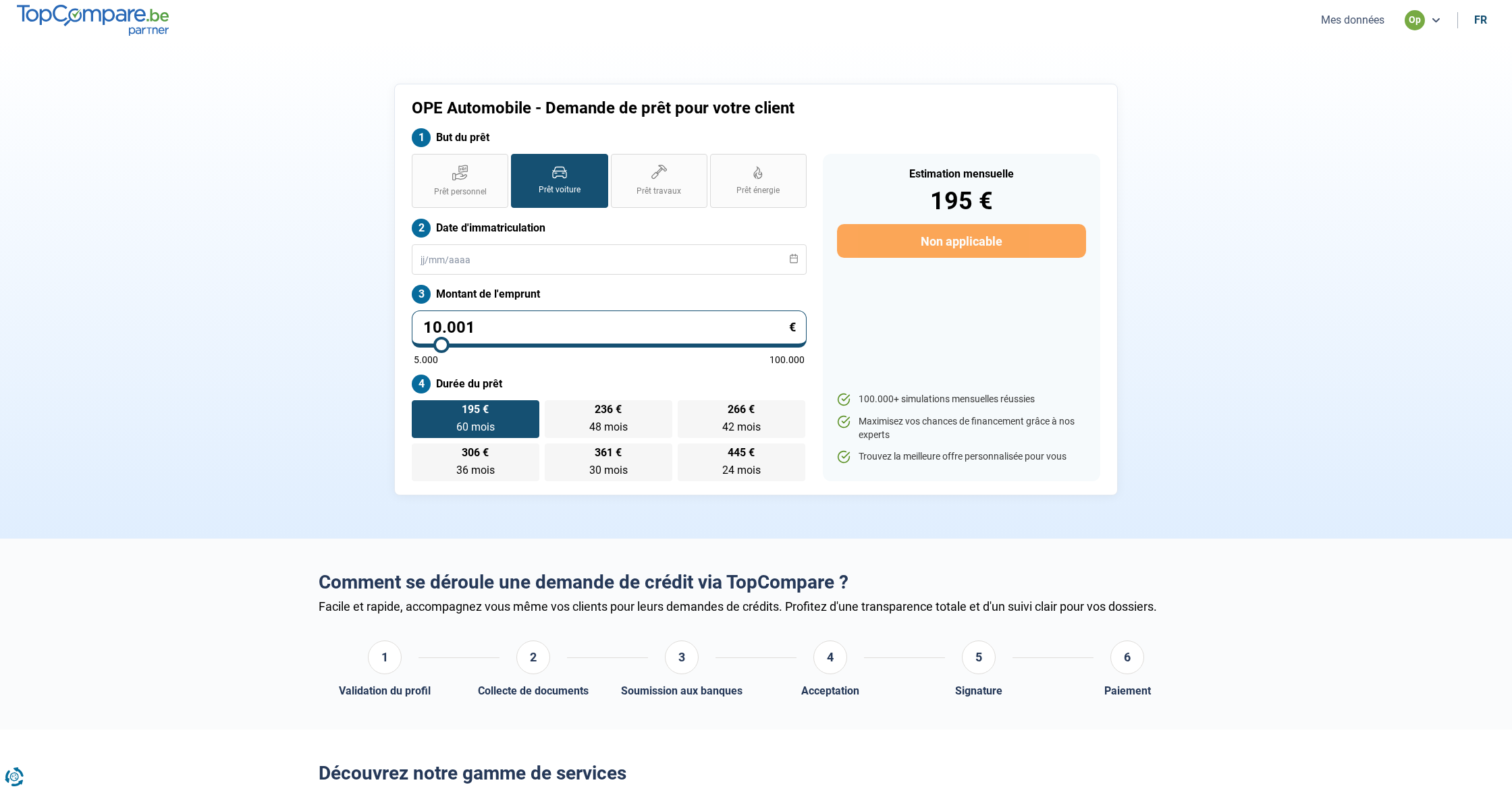 click on "Mes données" at bounding box center (1353, 20) 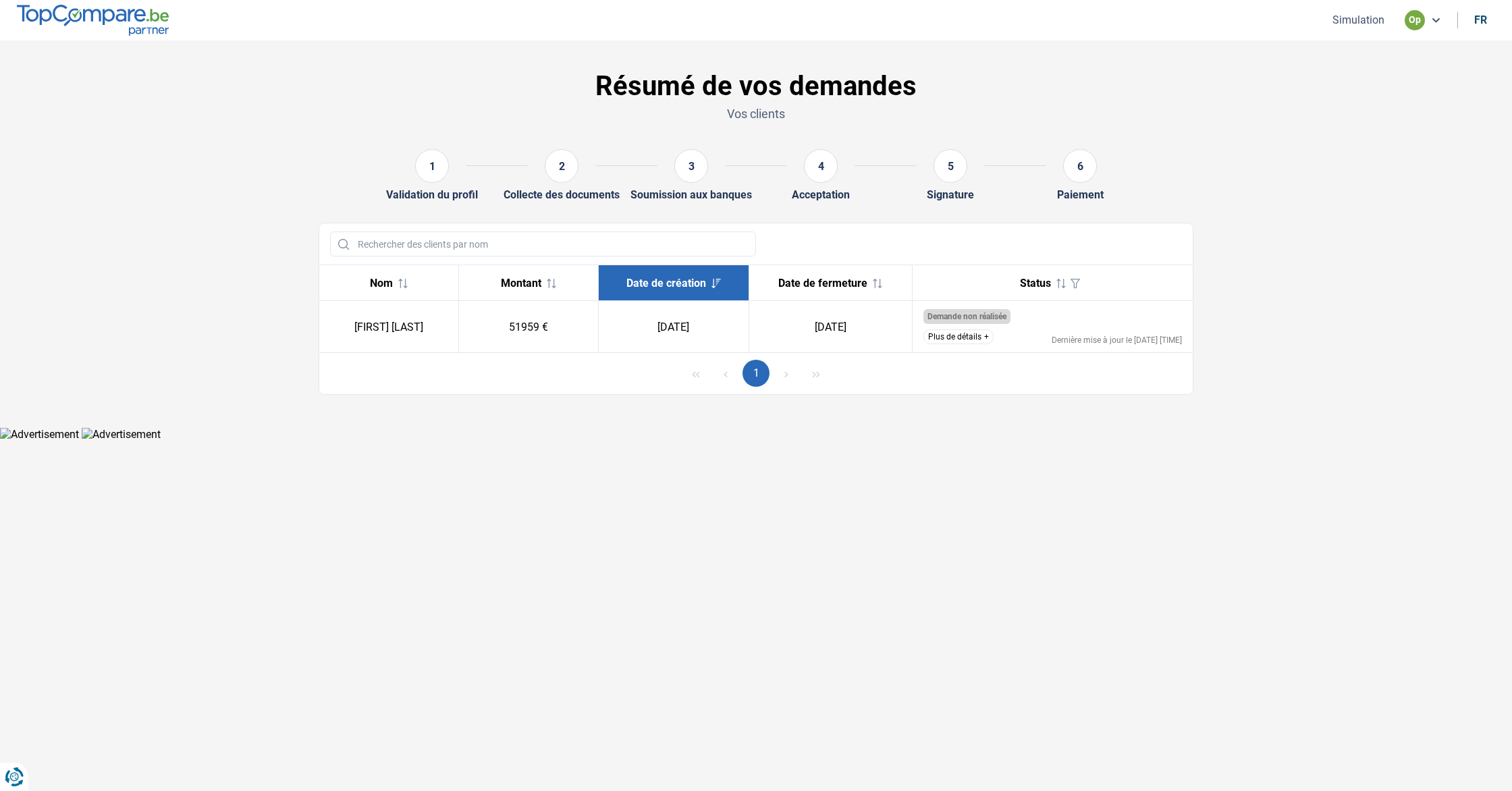click on "op" at bounding box center (1423, 20) 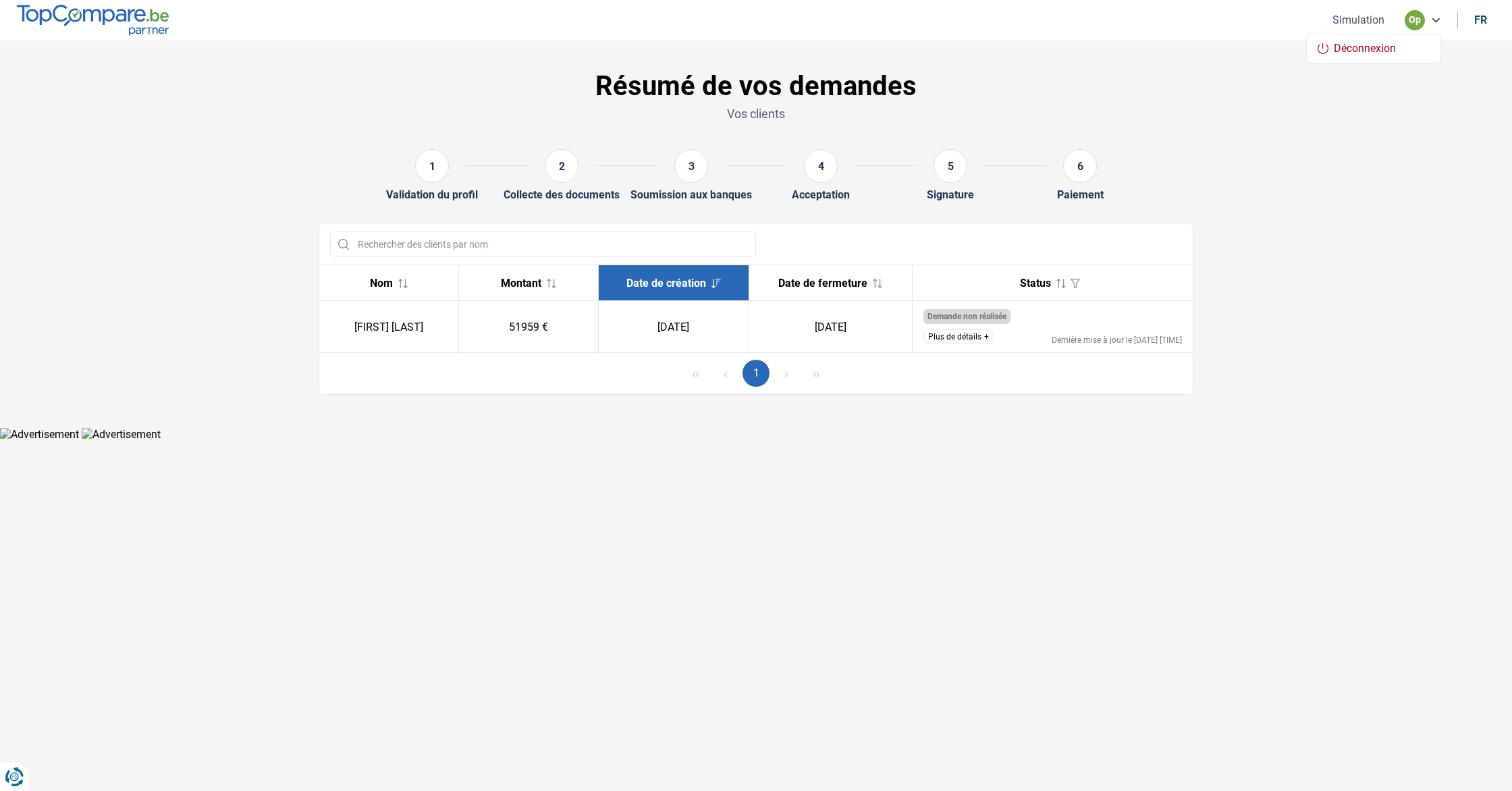 click on "op" at bounding box center [1415, 20] 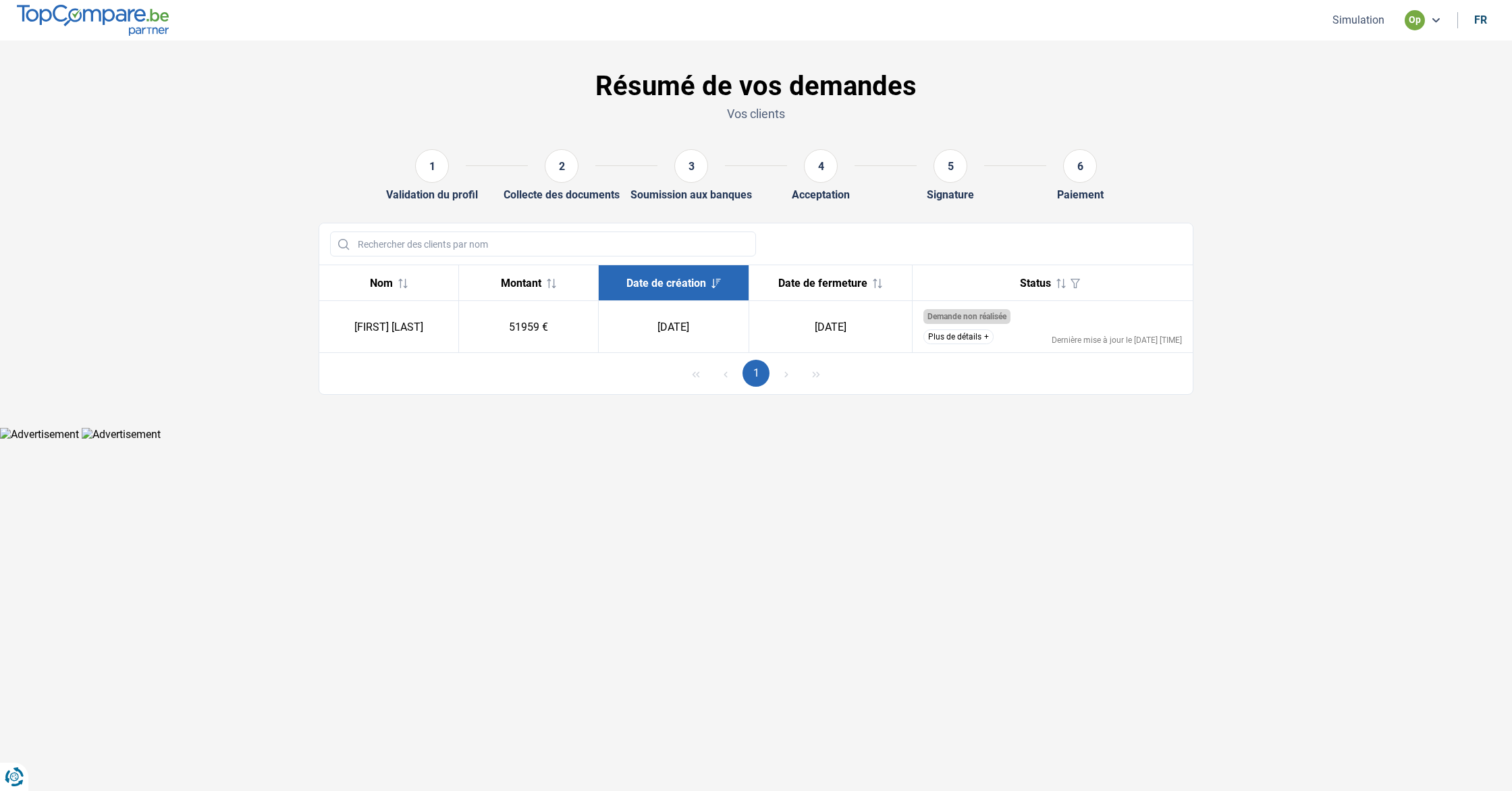 click on "op" at bounding box center [1423, 20] 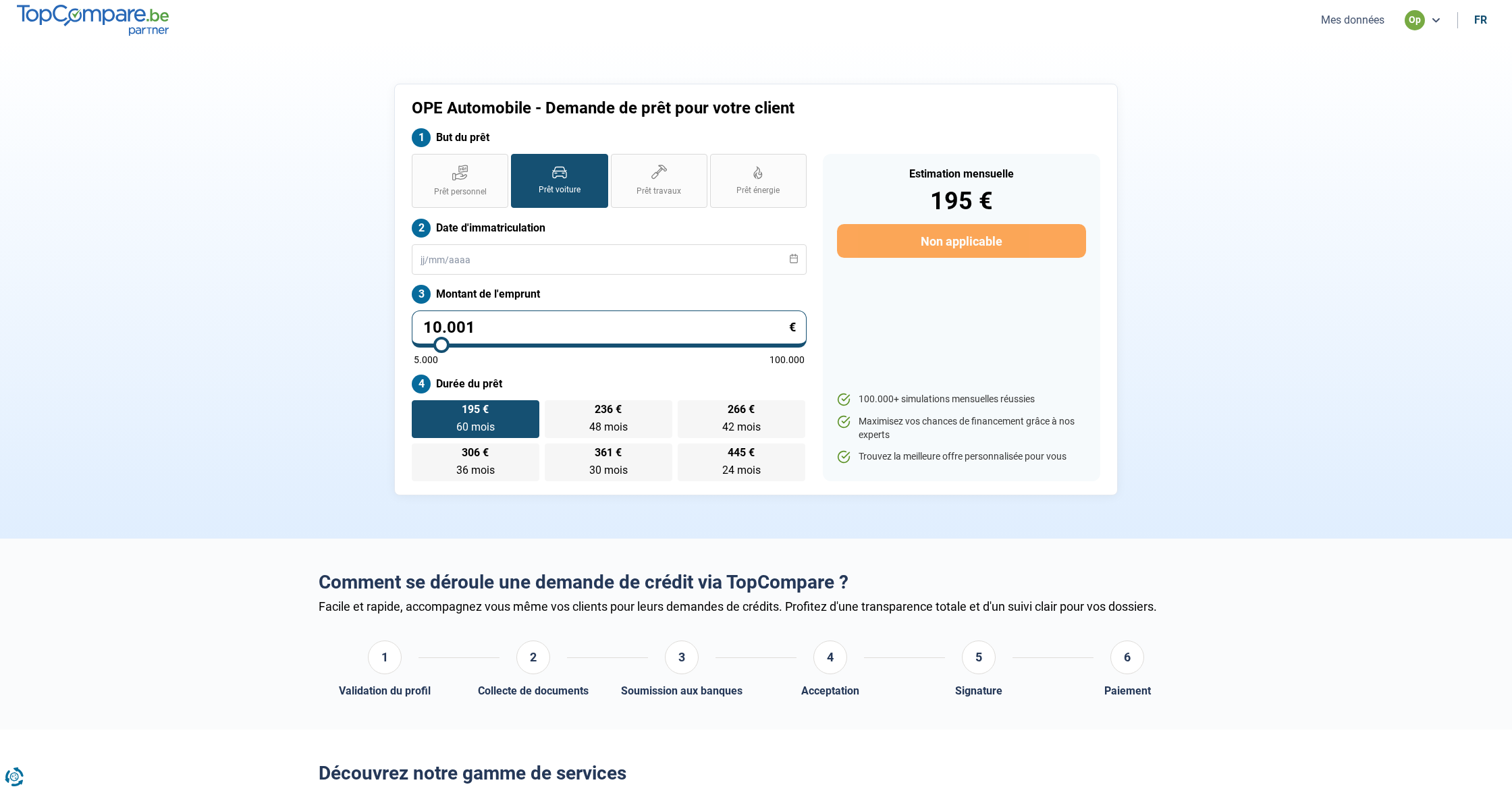 click on "Prêt voiture" at bounding box center [559, 181] 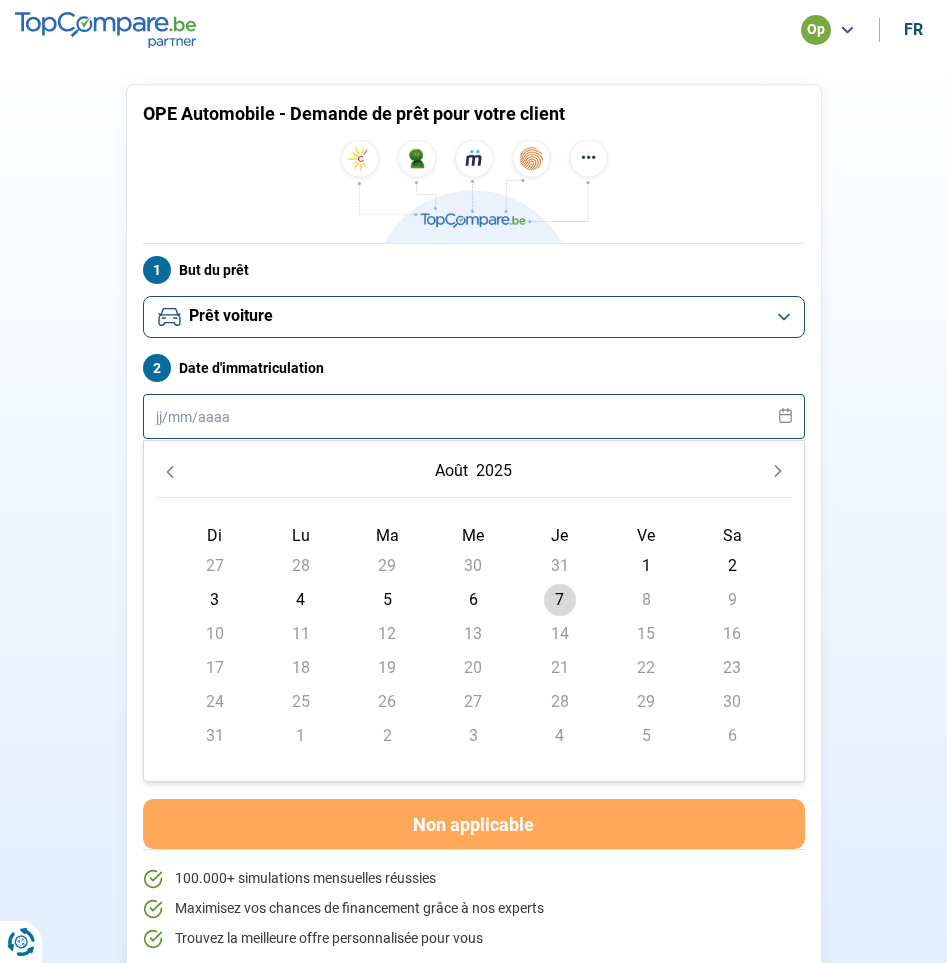 click at bounding box center (474, 416) 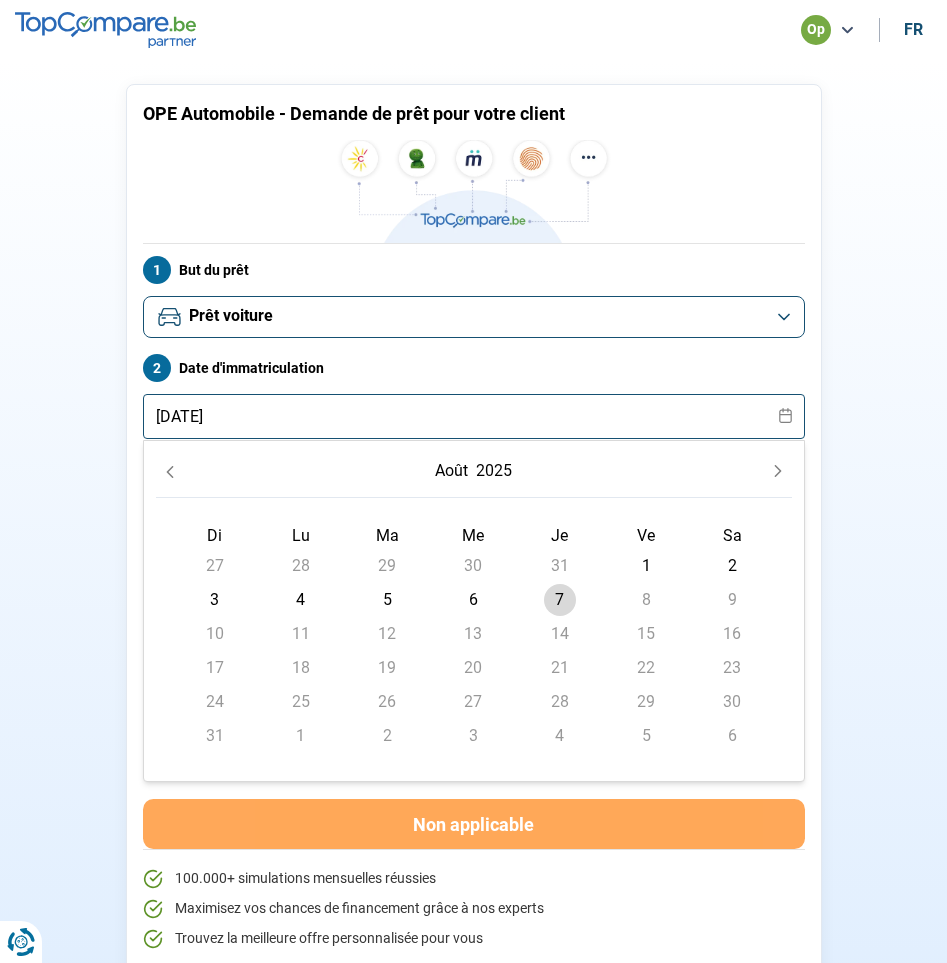click on "[DATE]" at bounding box center [474, 416] 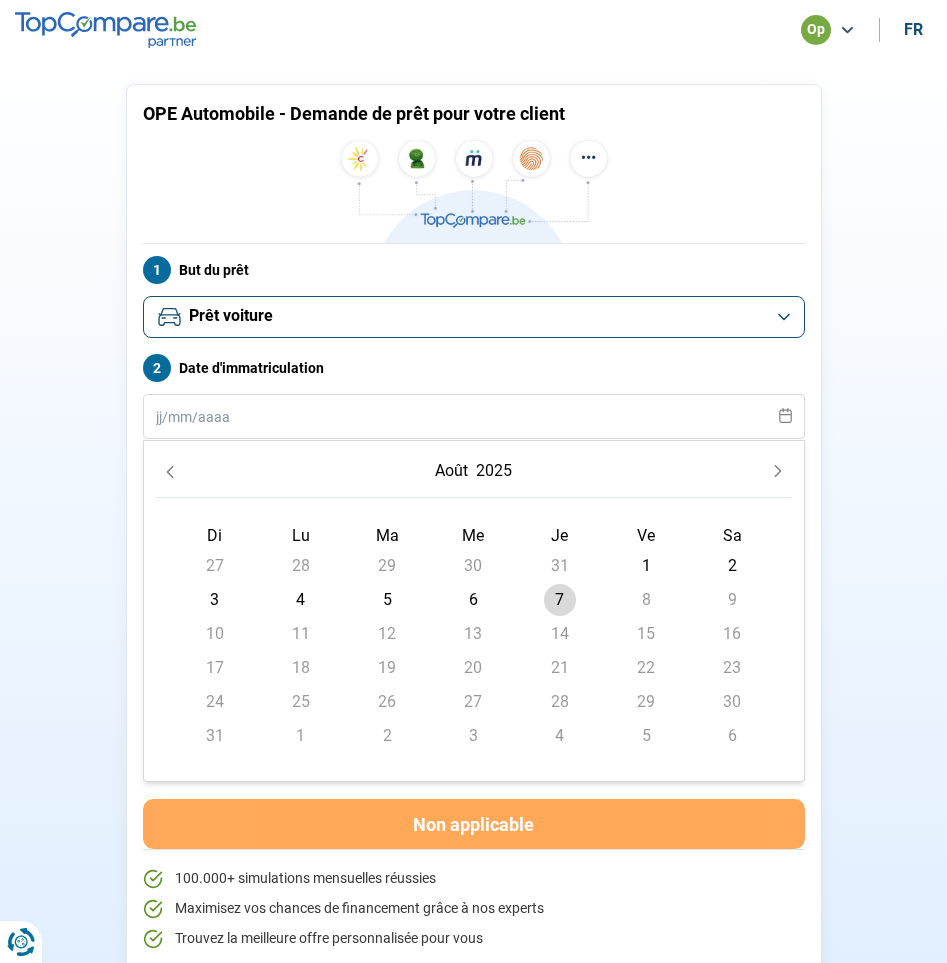 click 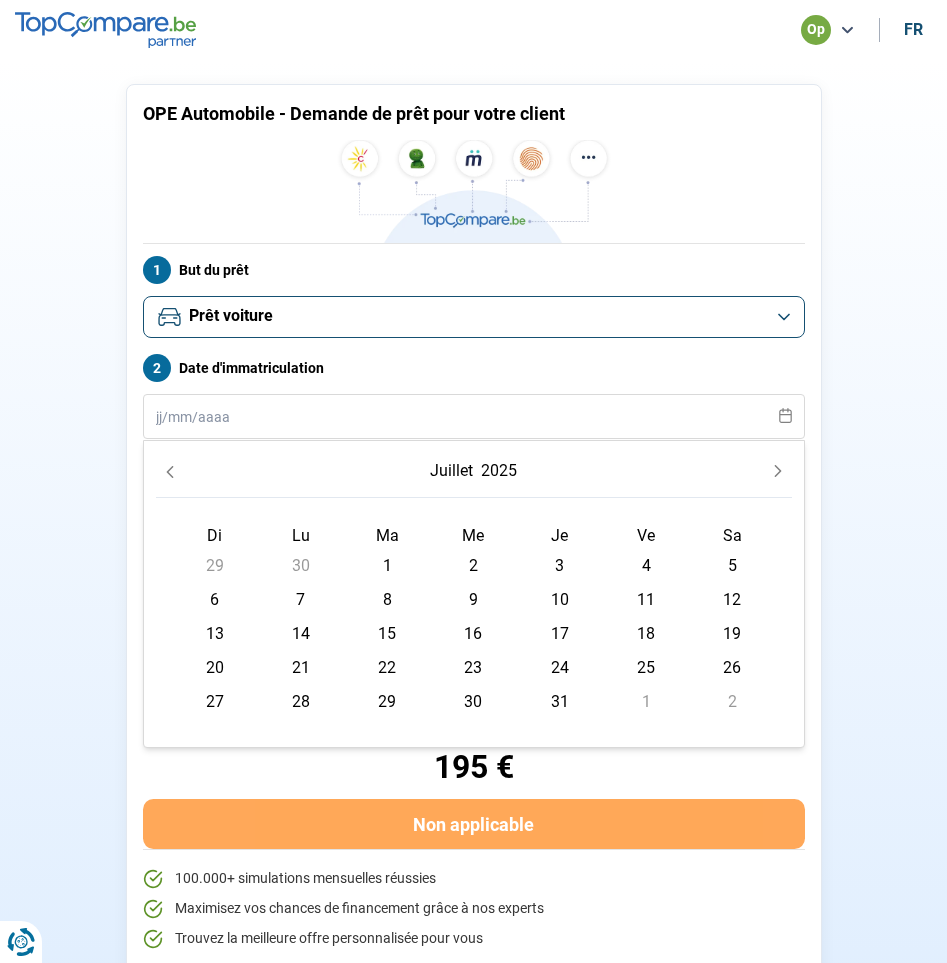 click 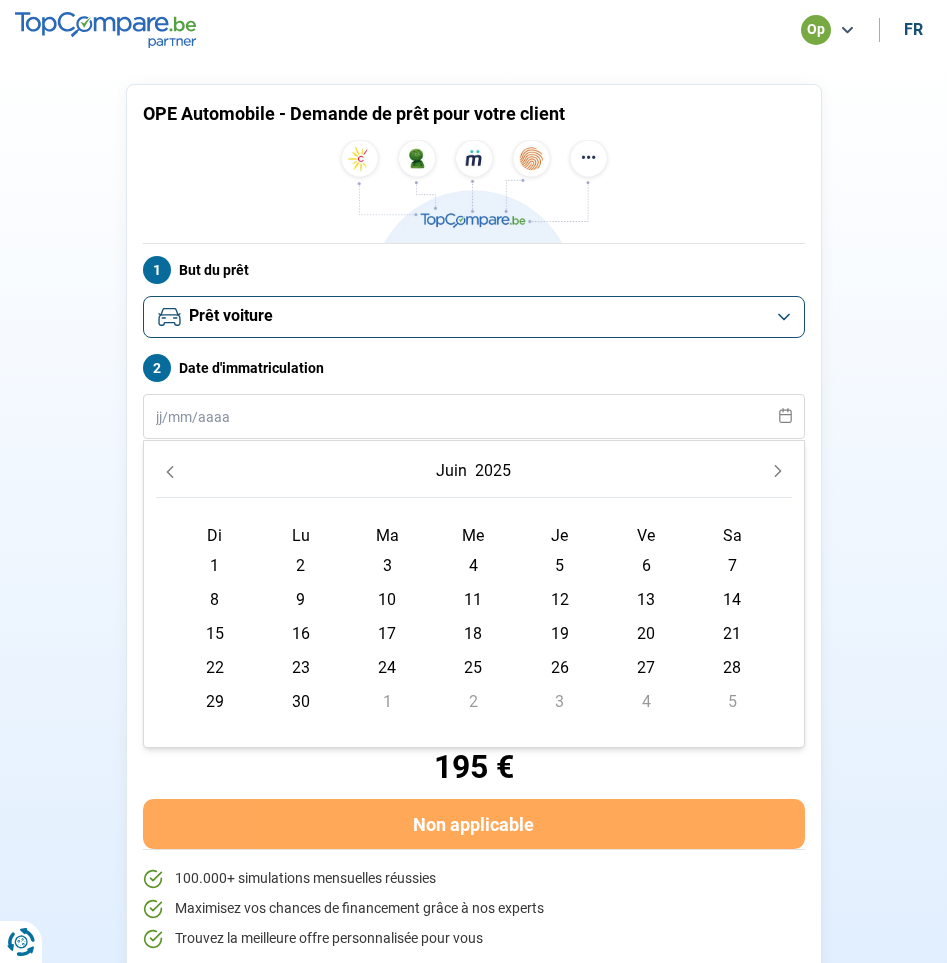 click 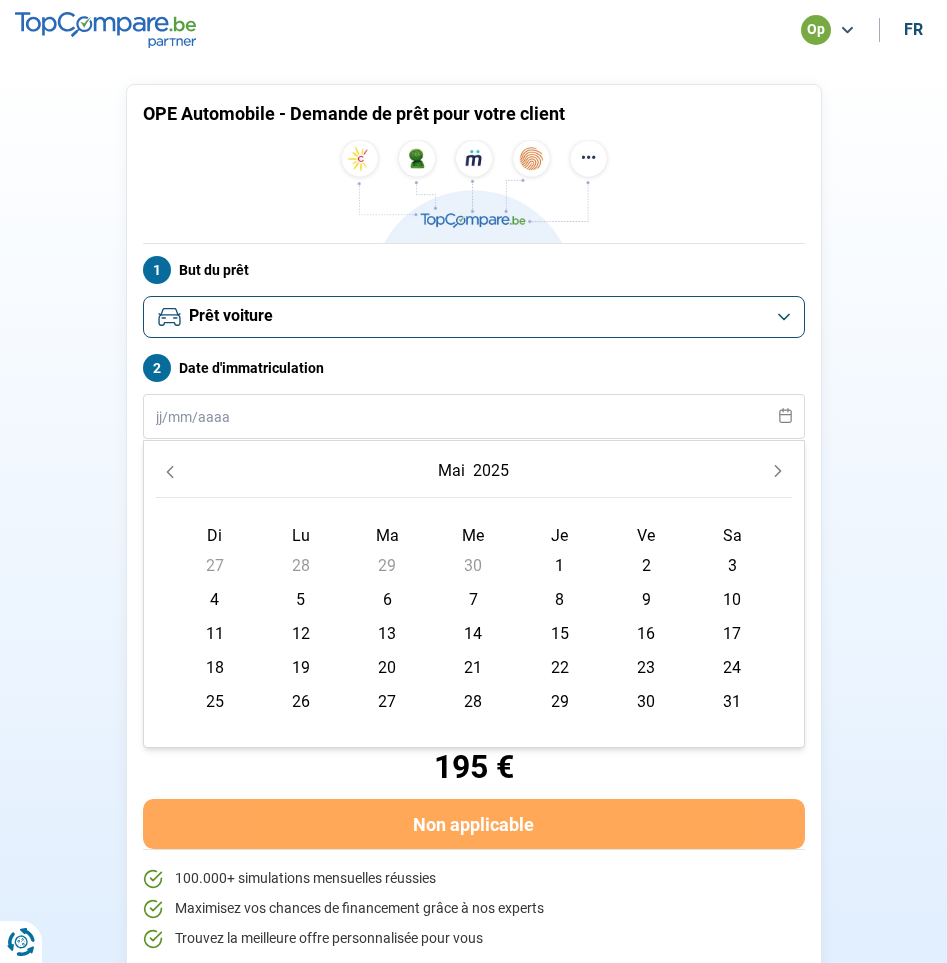 click 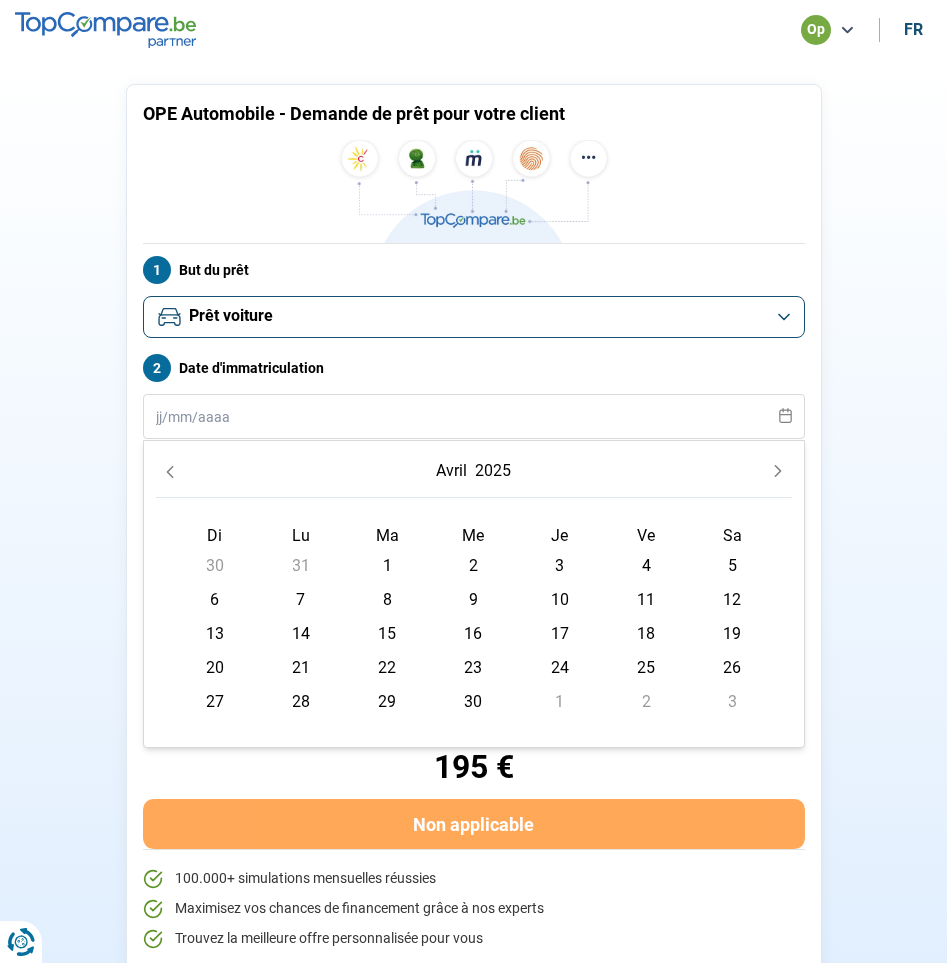 click 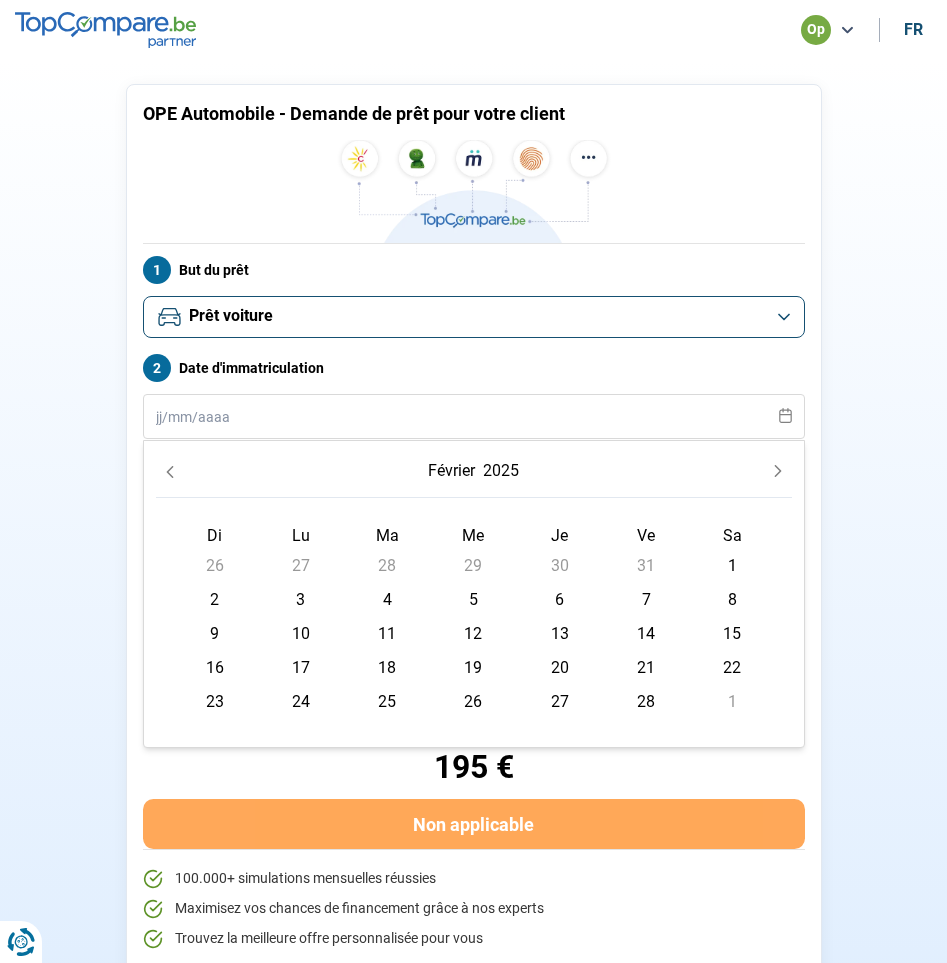 click 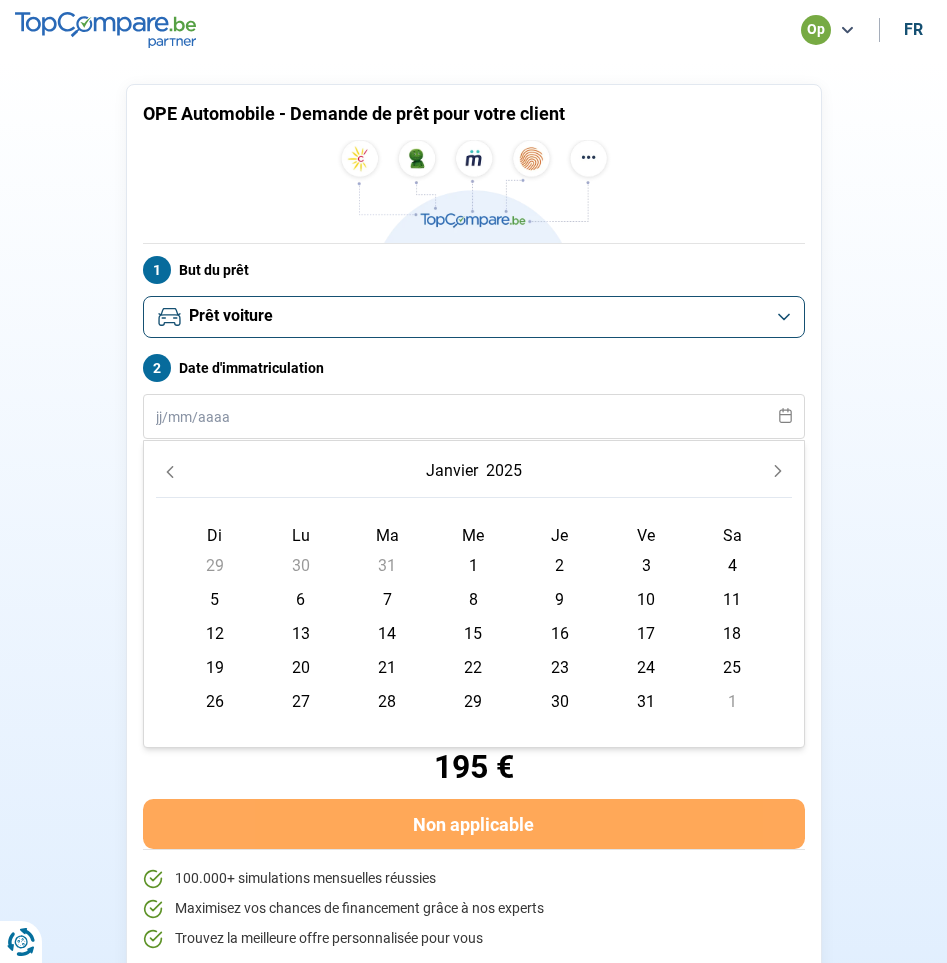 click 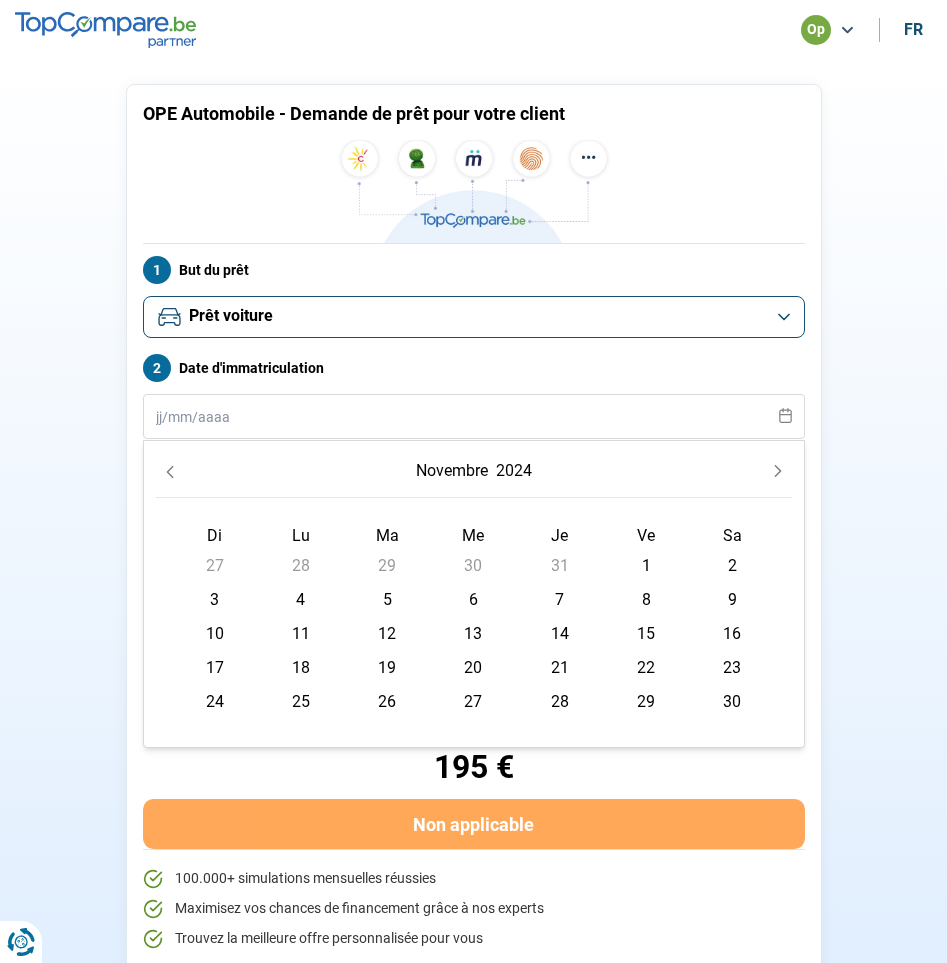 click 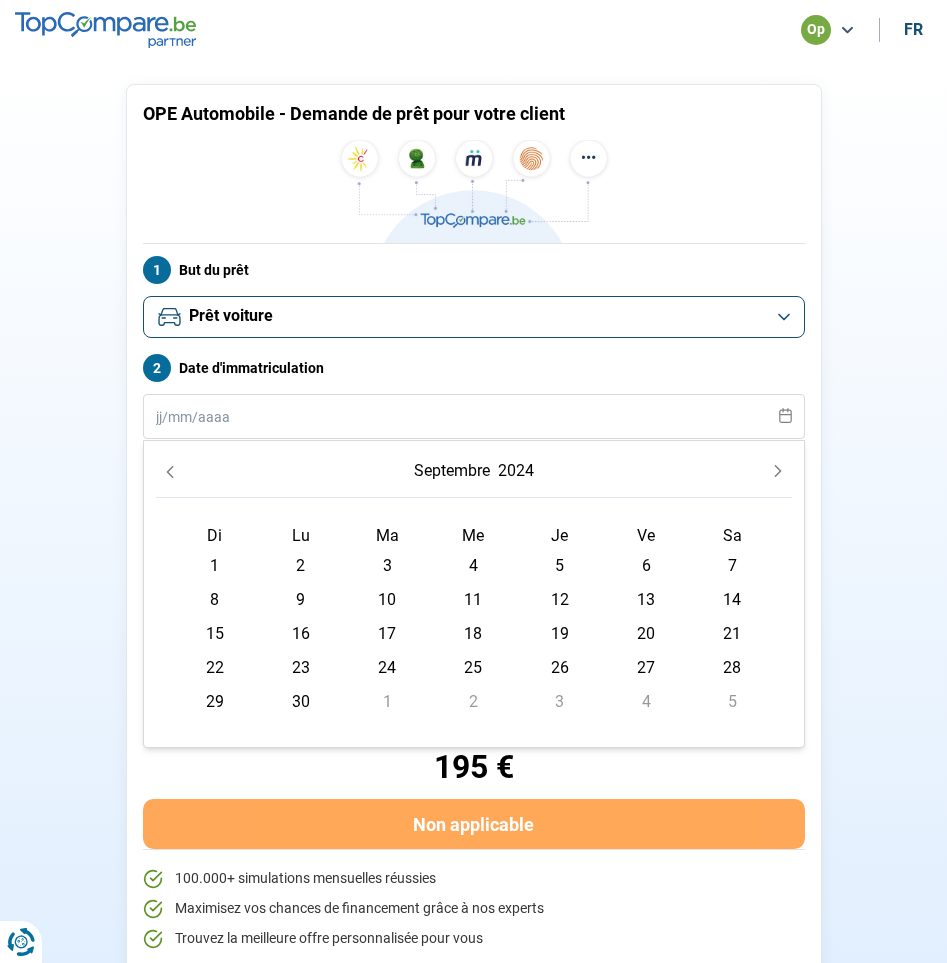 click 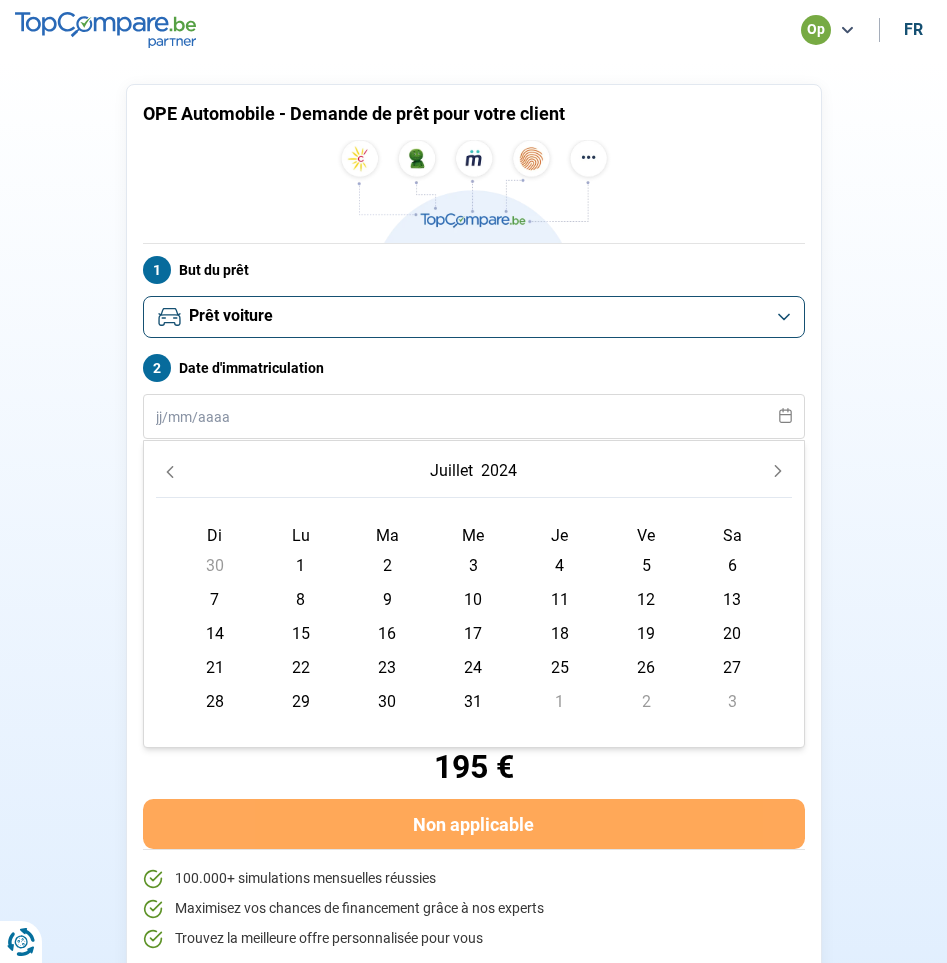 click 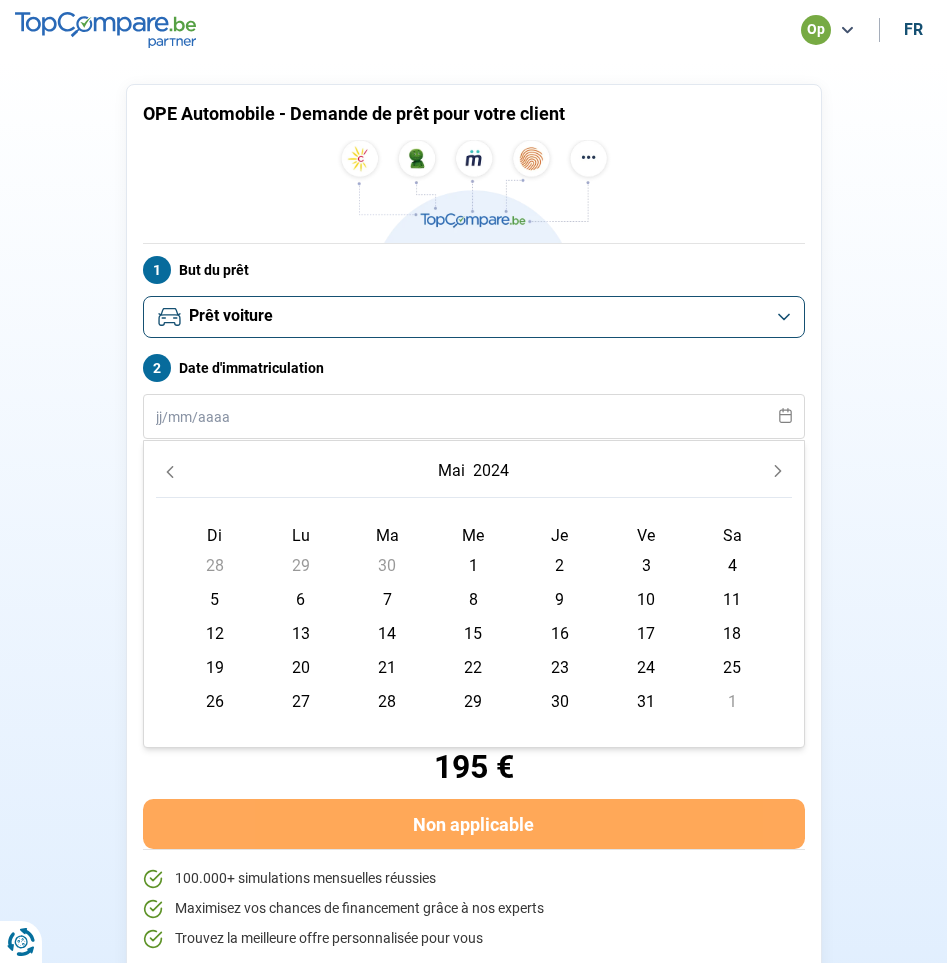 click 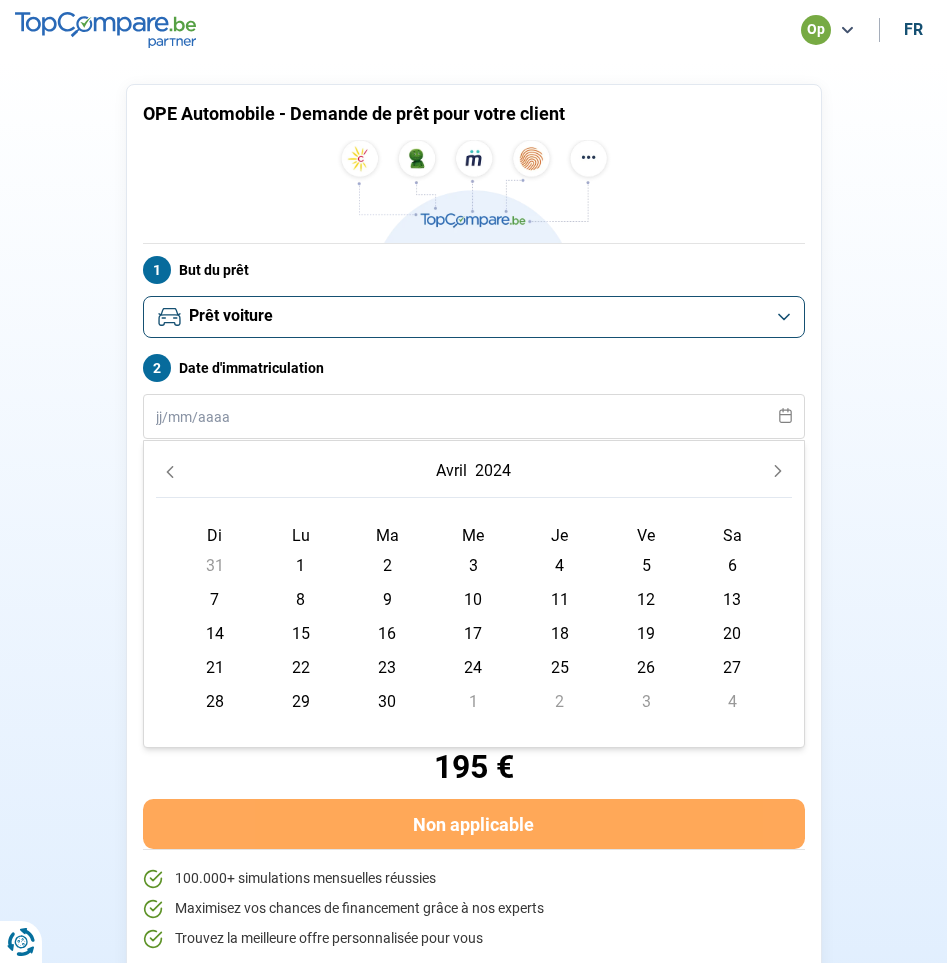 click 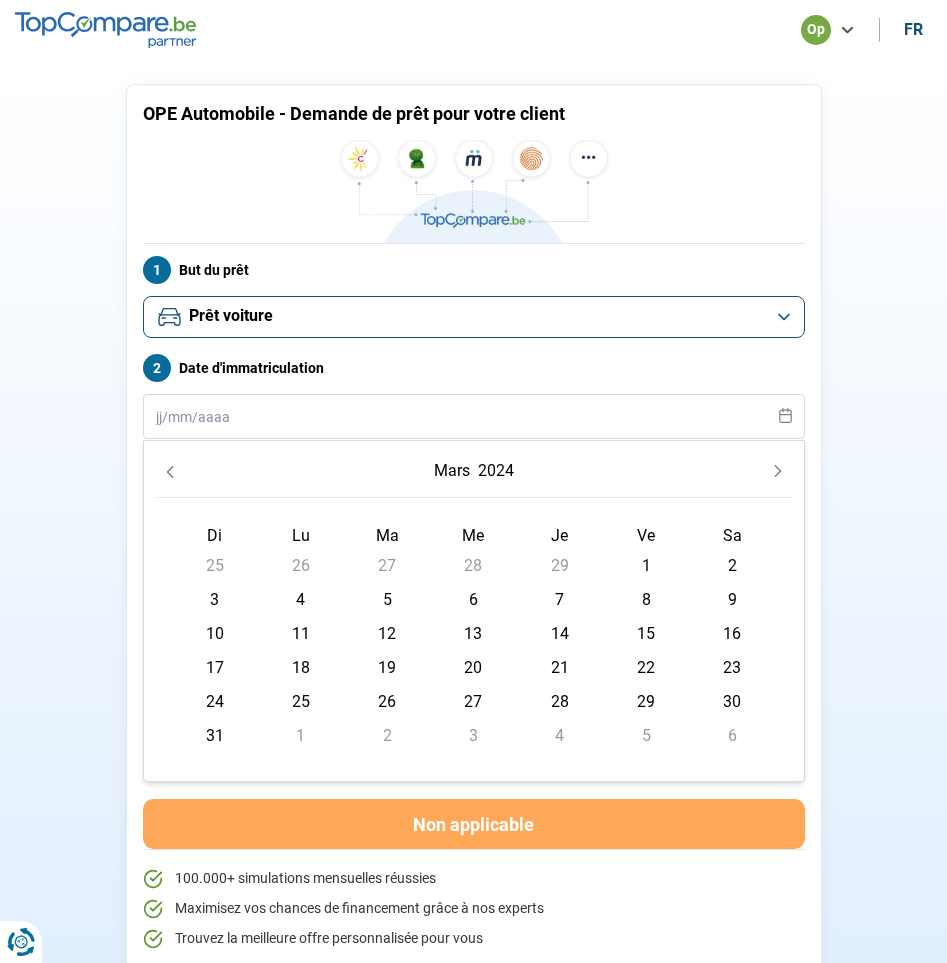 click 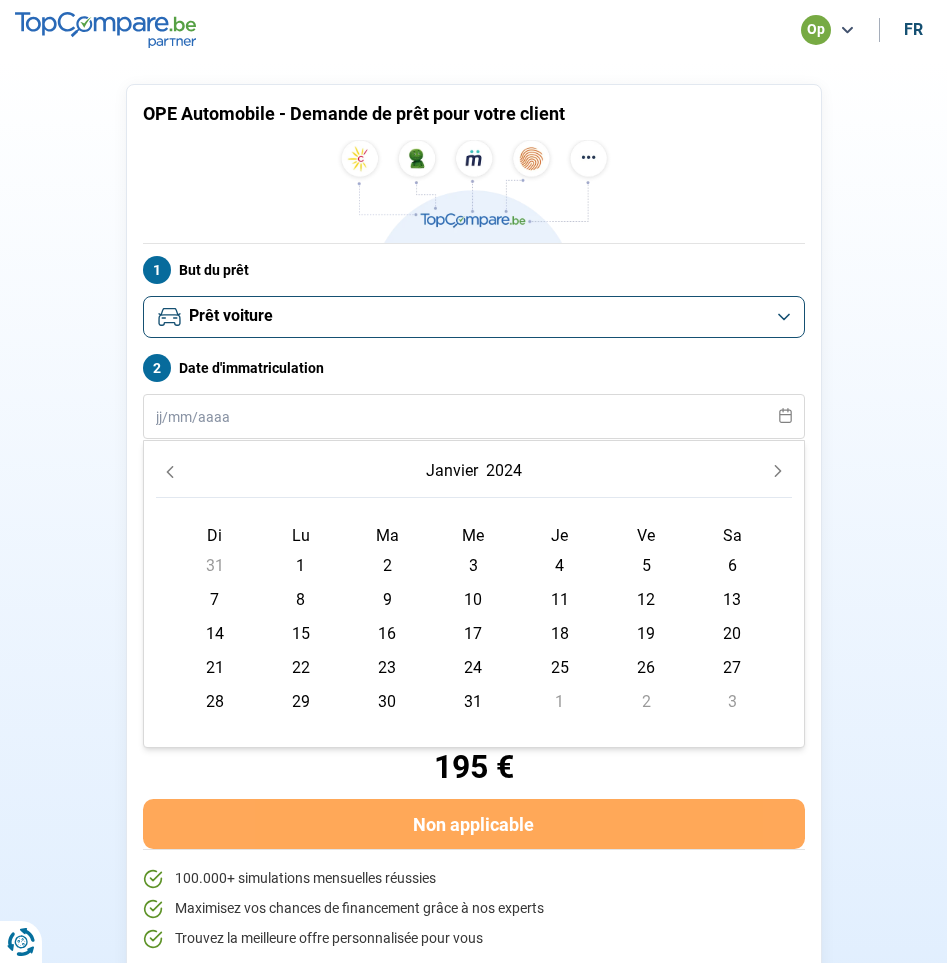 click 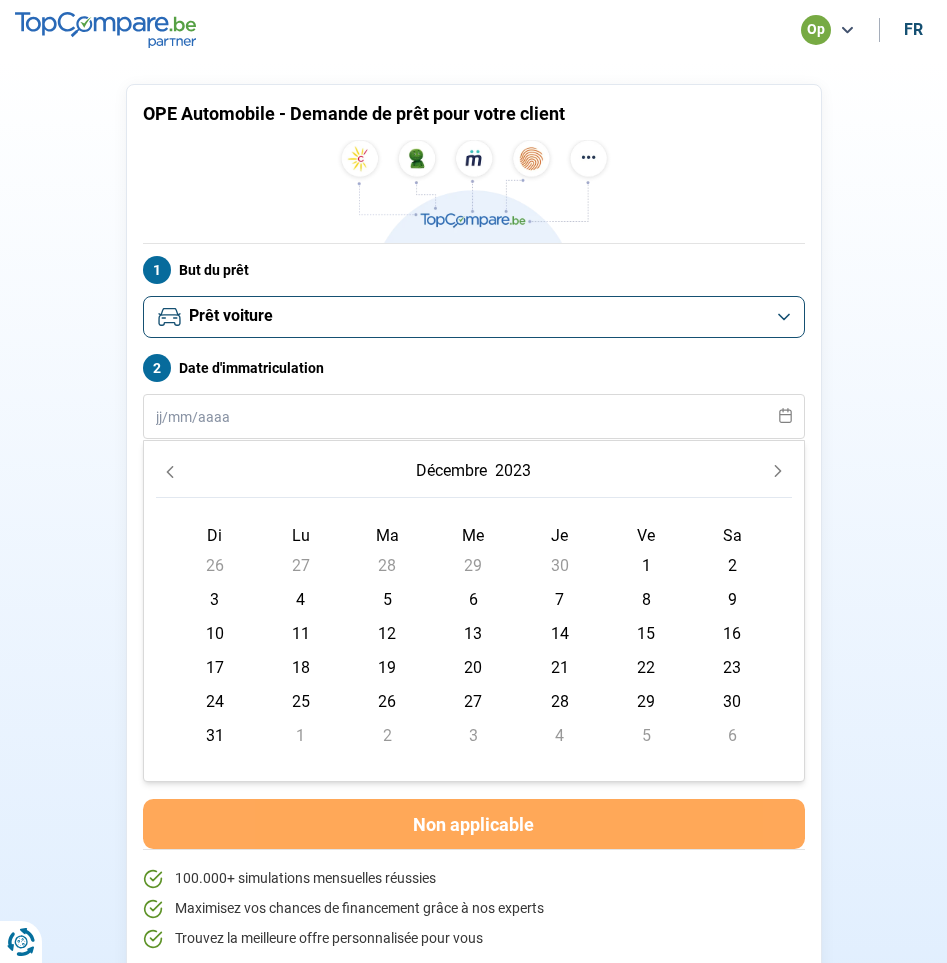 click 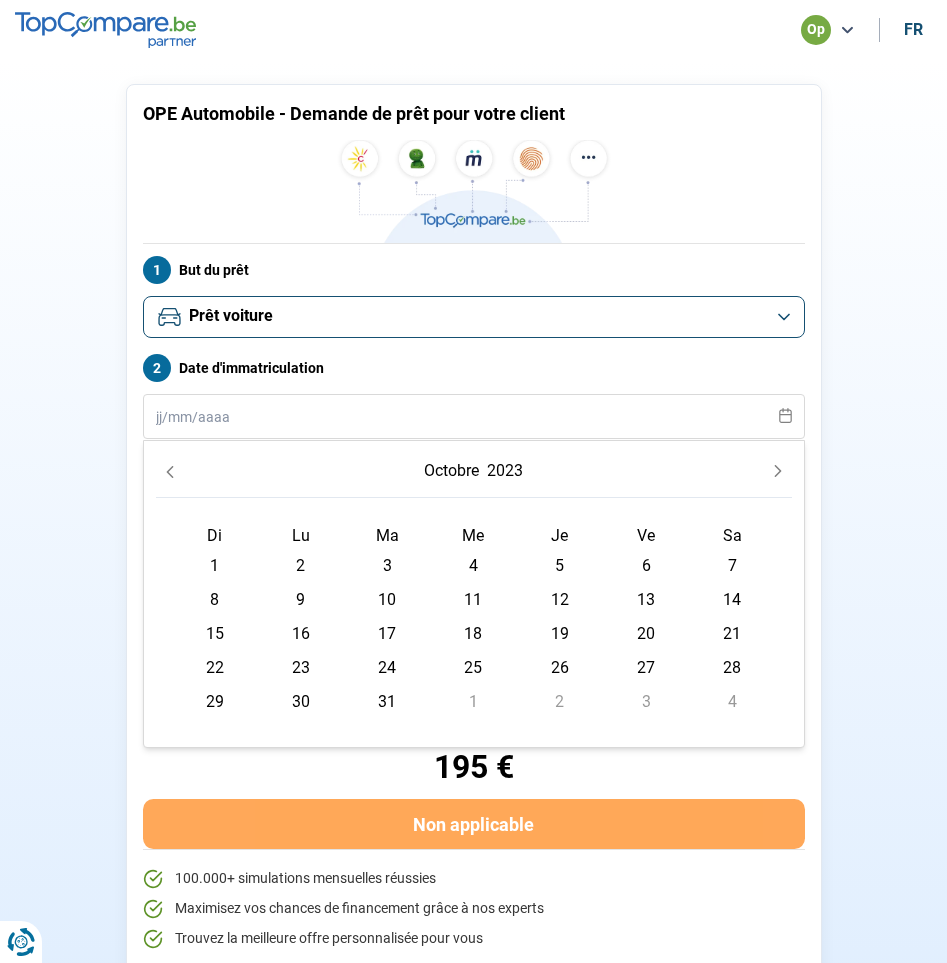 click 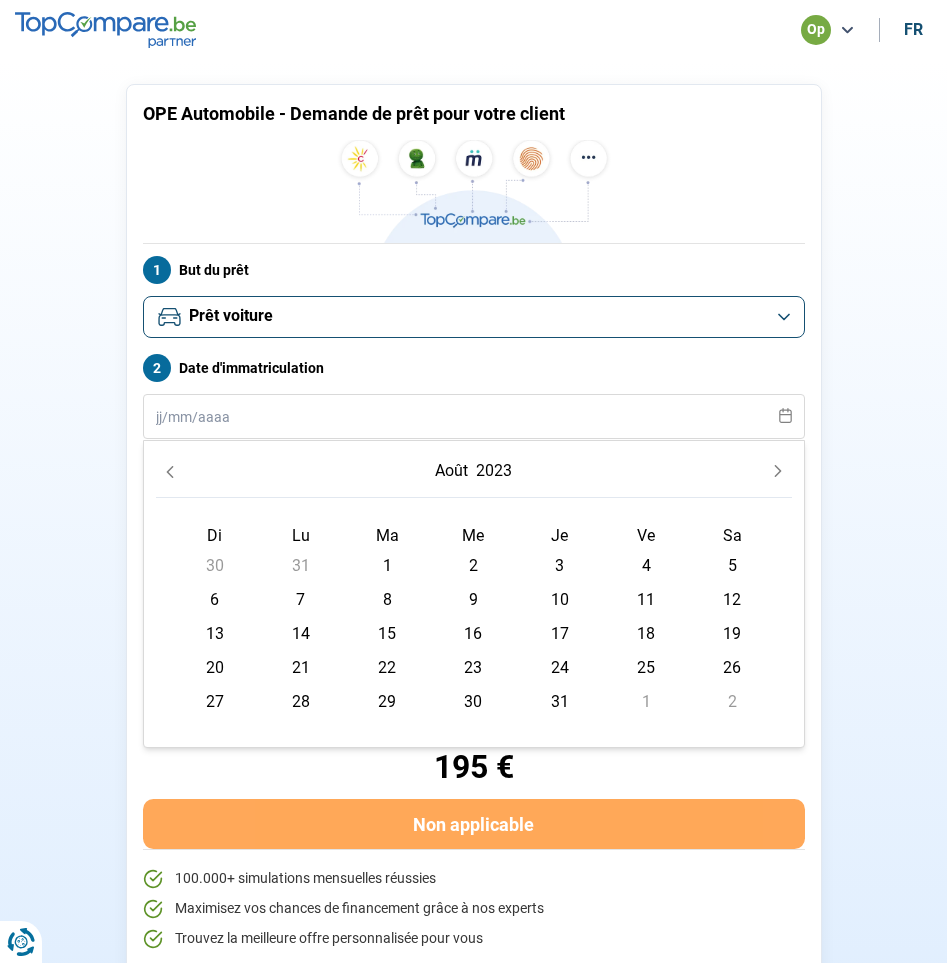 click 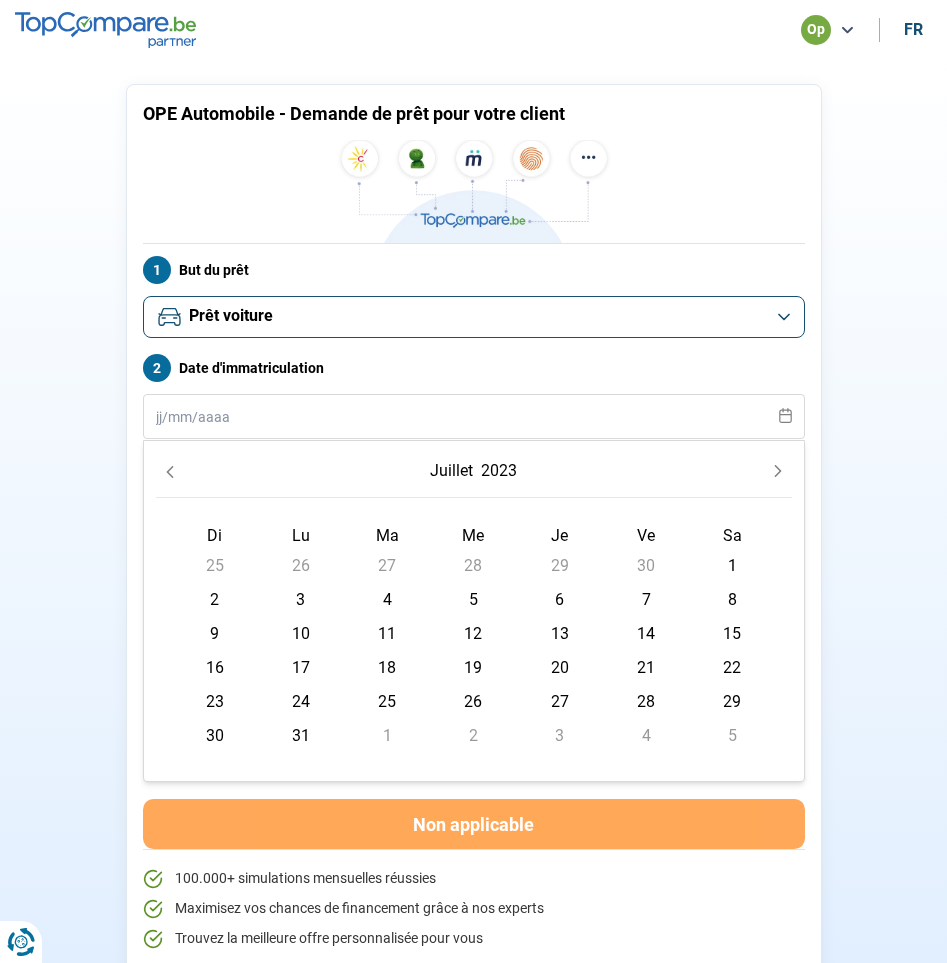 click 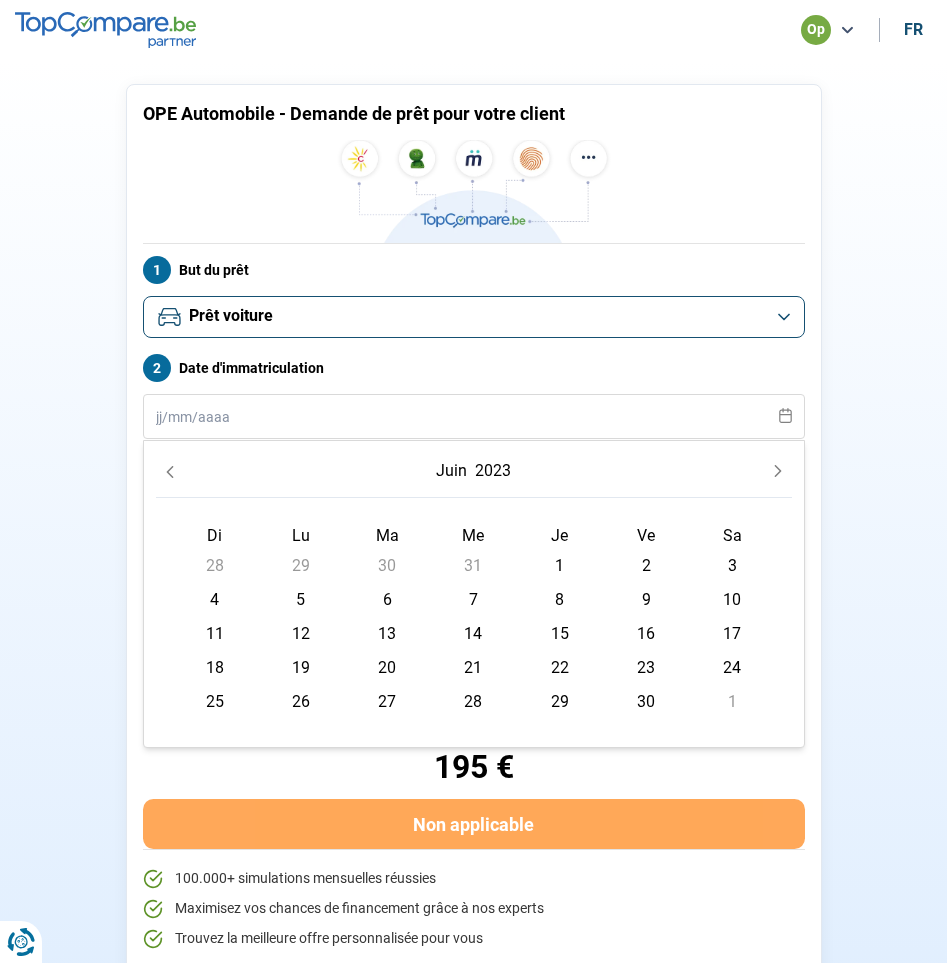 click 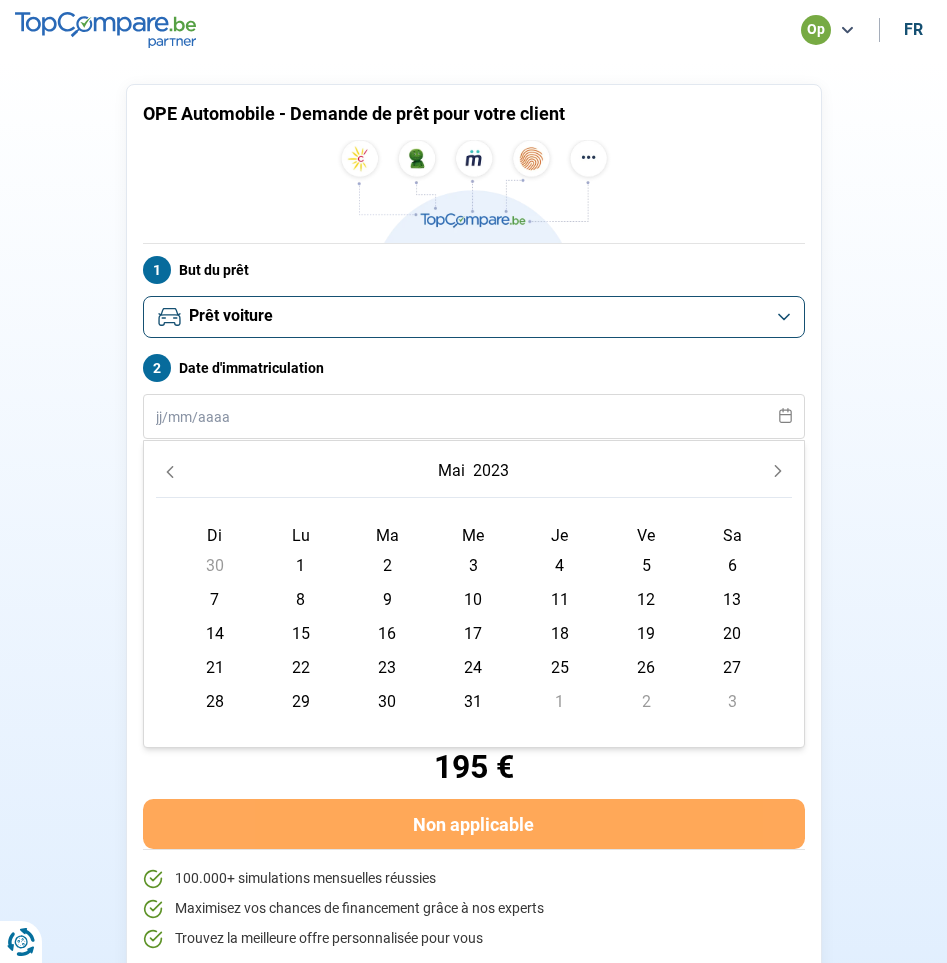 click on "29" at bounding box center [301, 702] 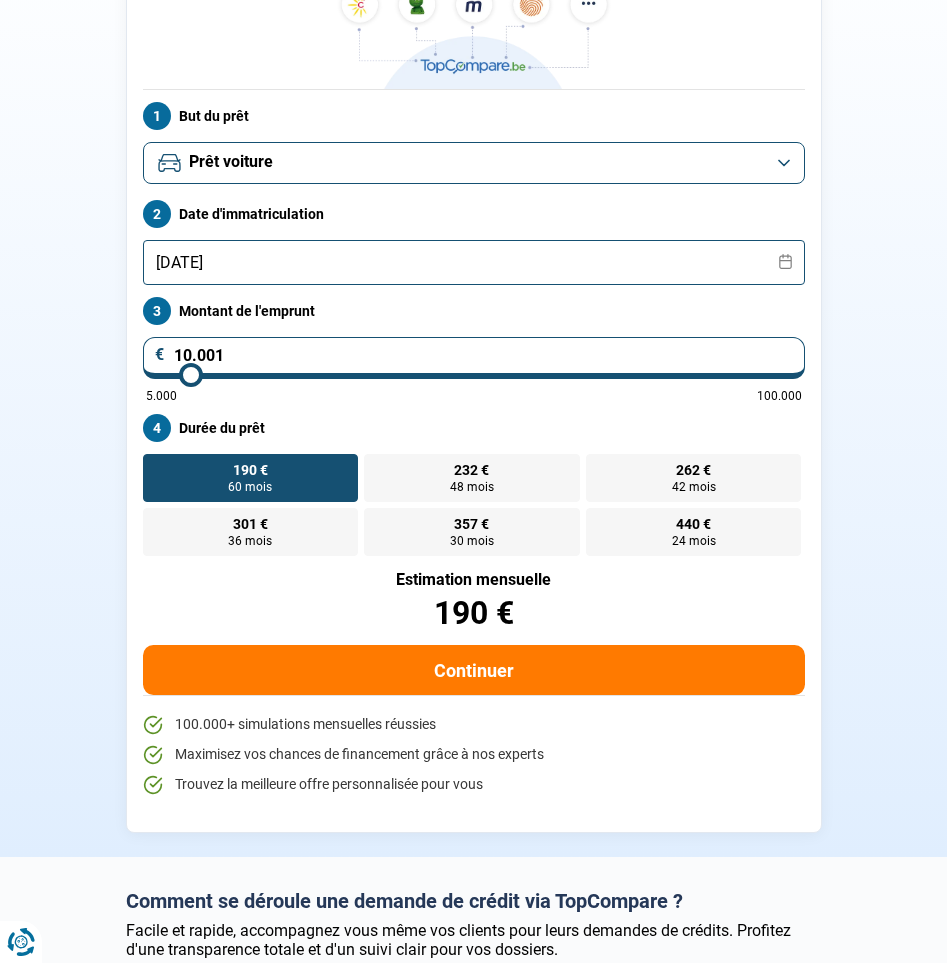 scroll, scrollTop: 152, scrollLeft: 0, axis: vertical 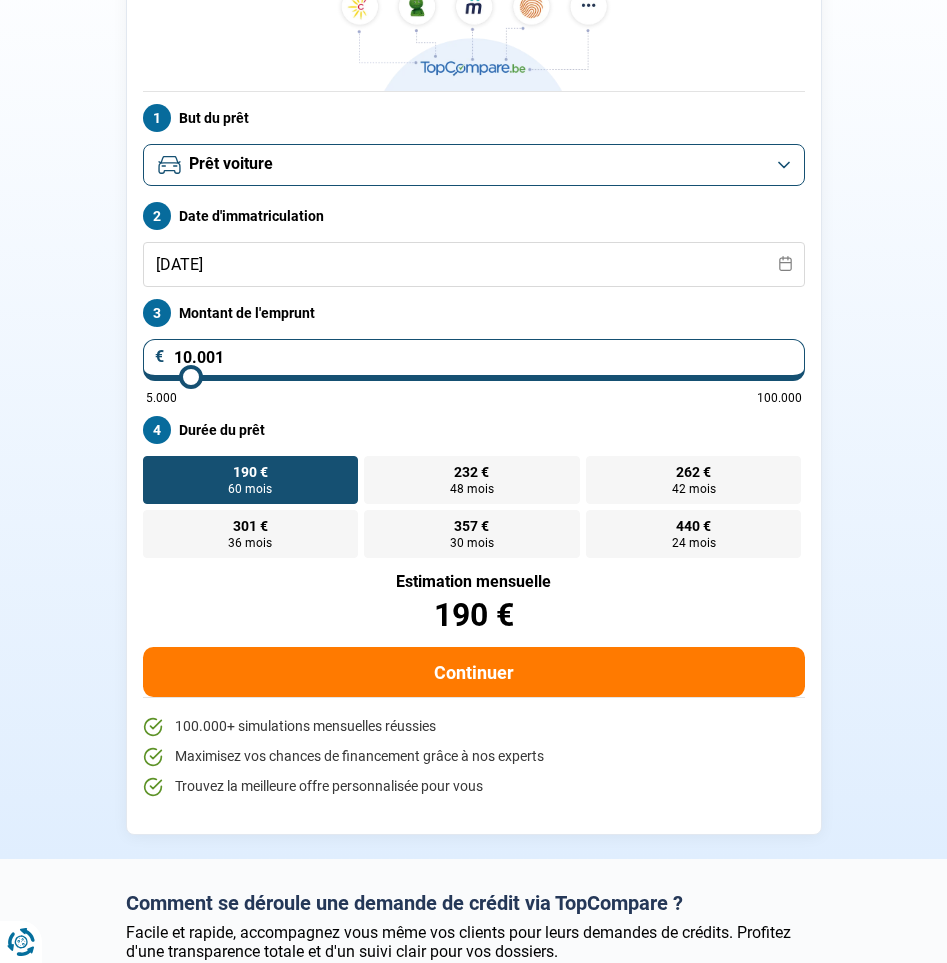 drag, startPoint x: 232, startPoint y: 353, endPoint x: 168, endPoint y: 348, distance: 64.195015 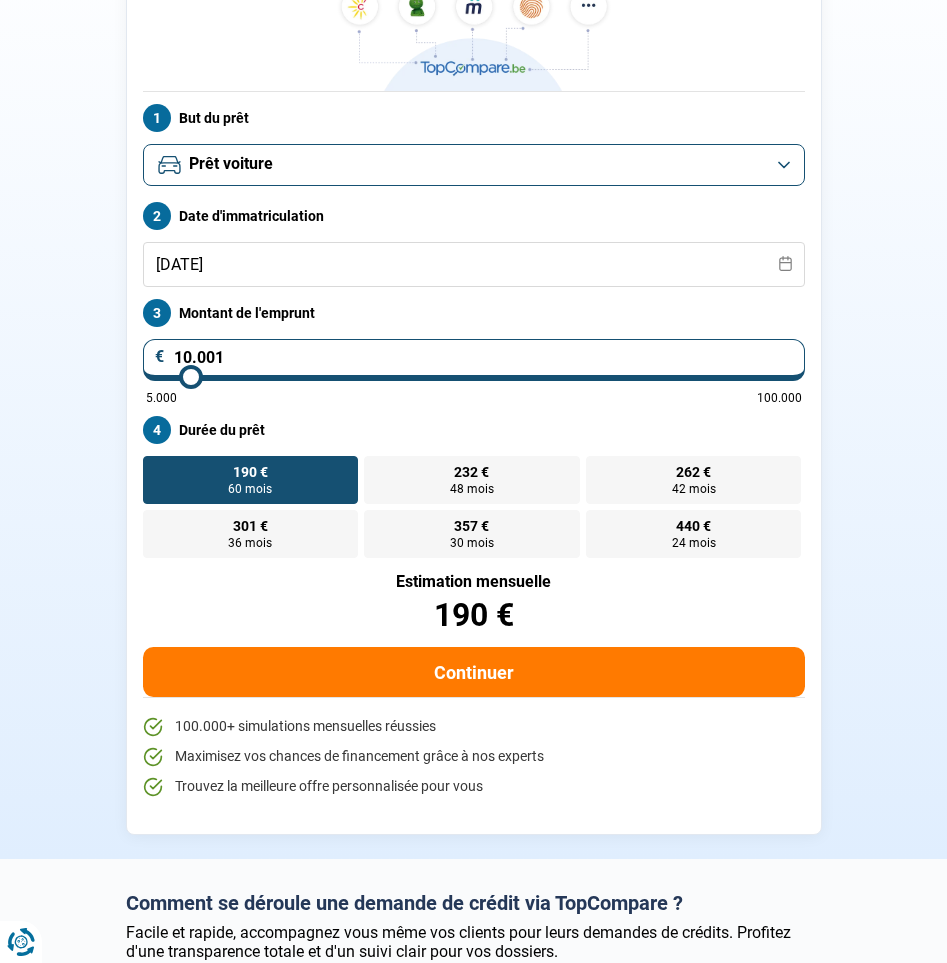 type on "3" 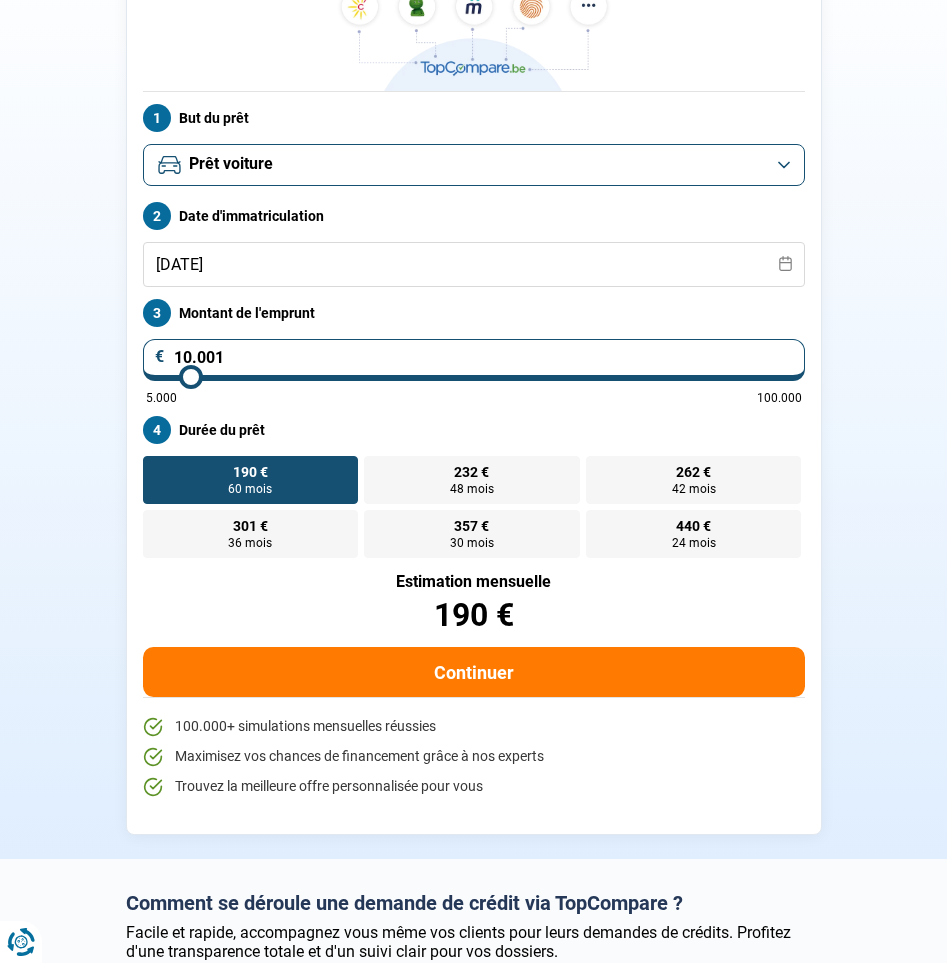 type on "5000" 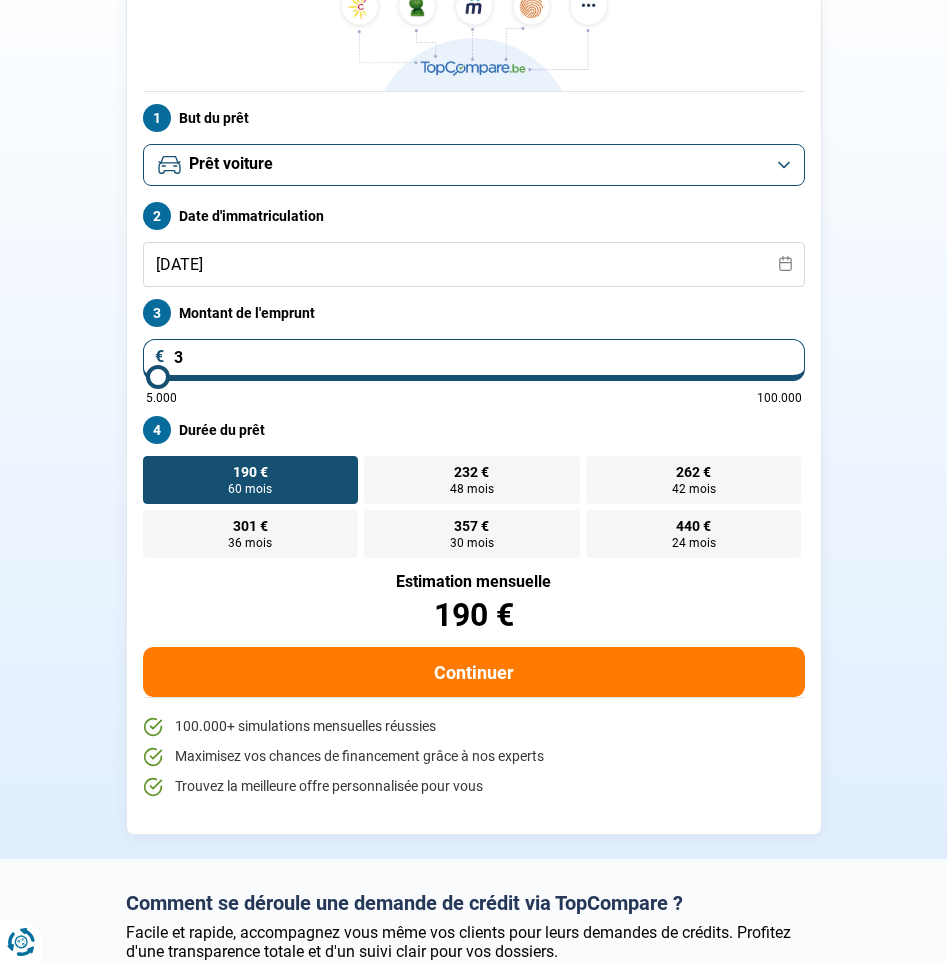 type on "35" 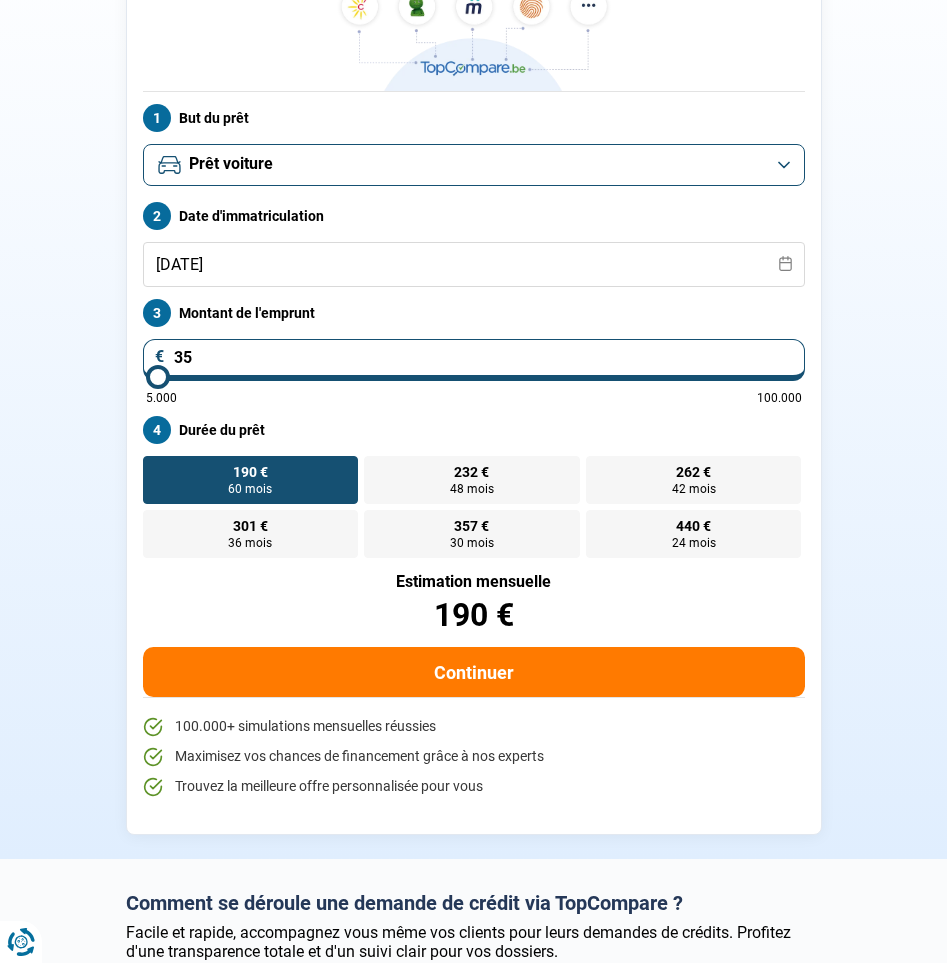 type on "359" 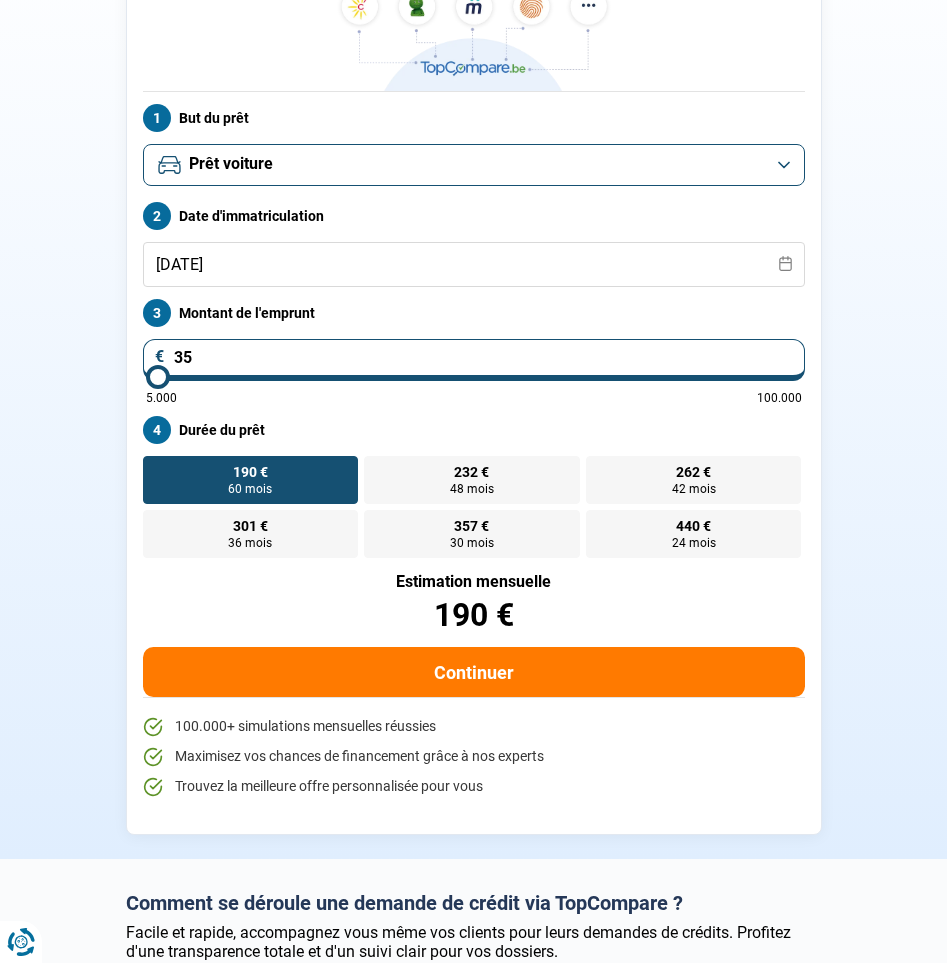 type on "5000" 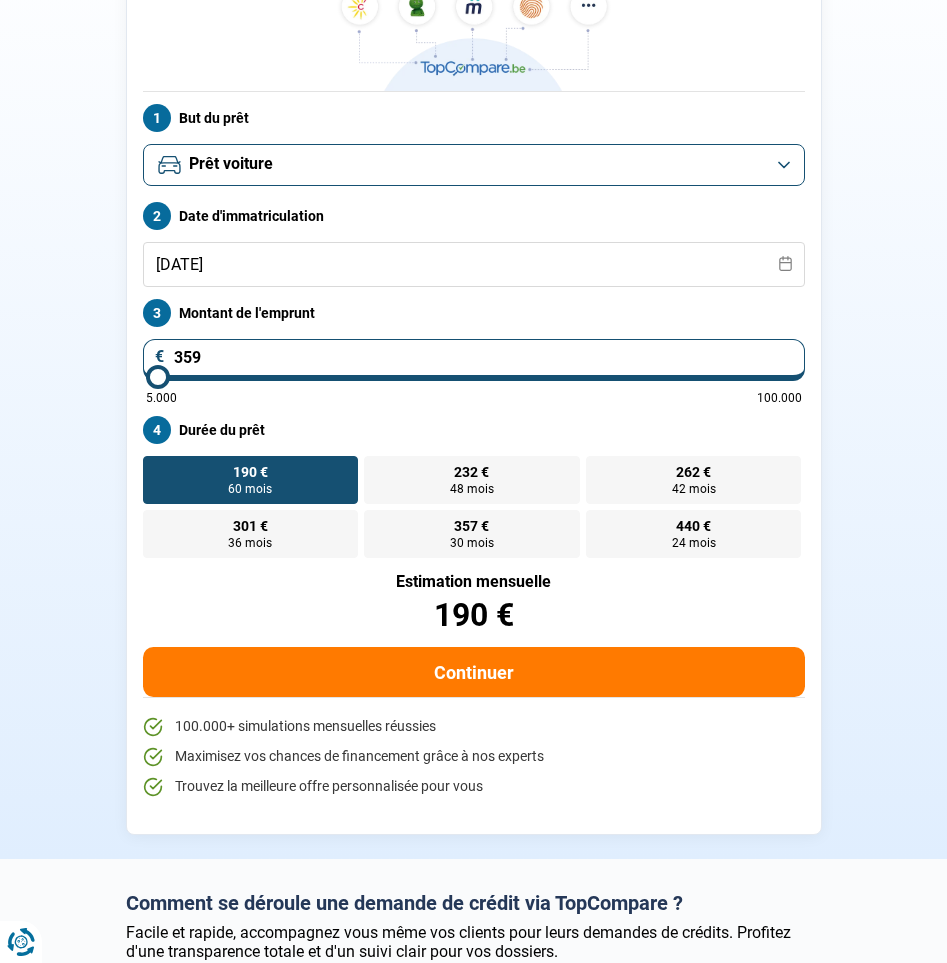 type on "3.595" 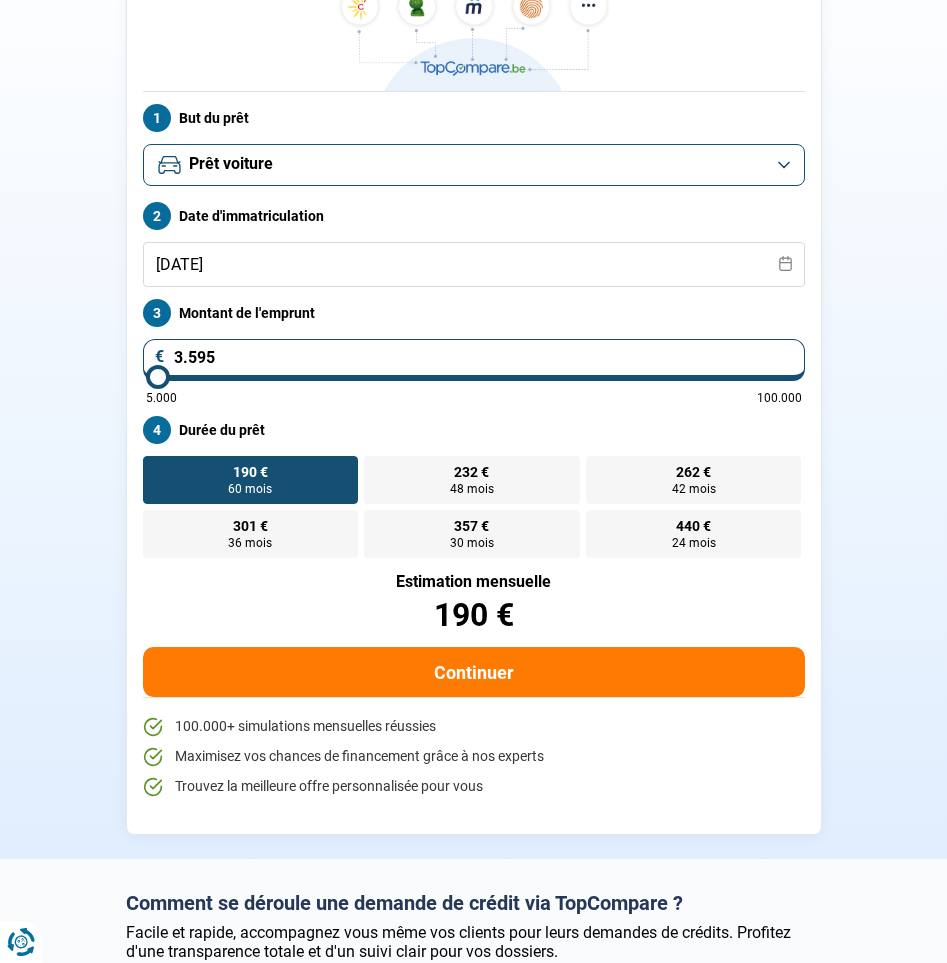 type on "35.950" 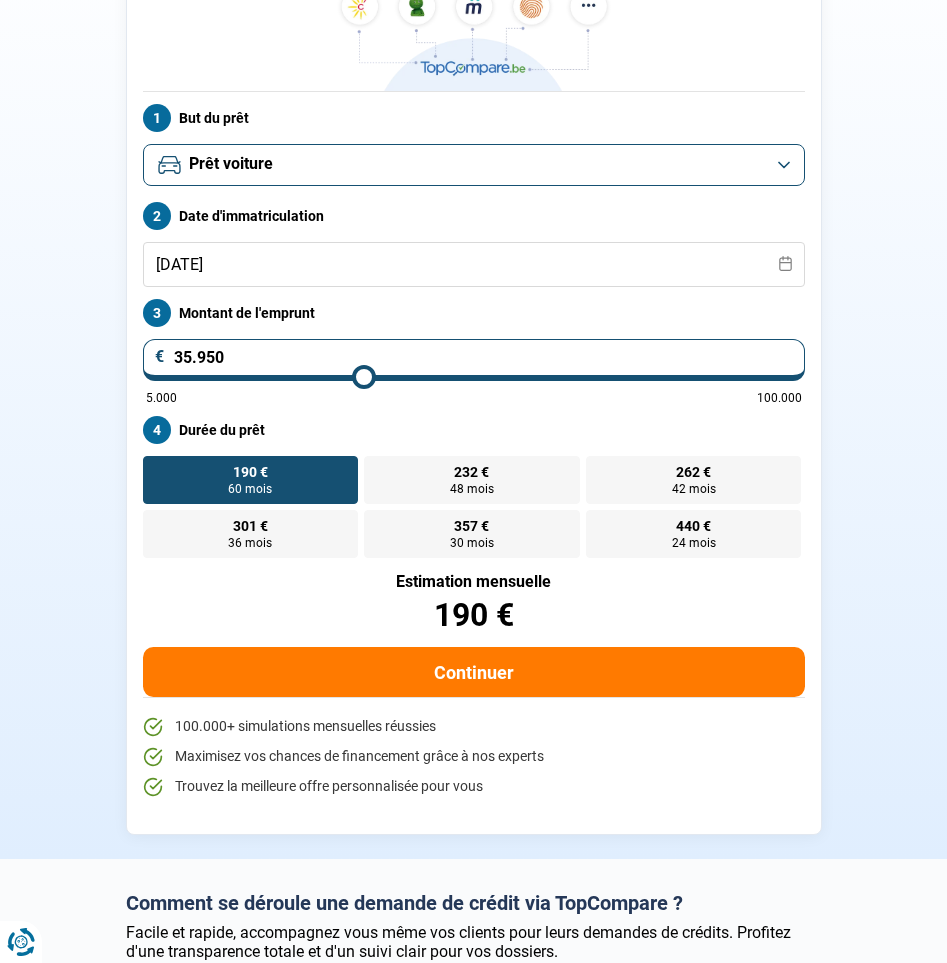 drag, startPoint x: 246, startPoint y: 358, endPoint x: 108, endPoint y: 347, distance: 138.43771 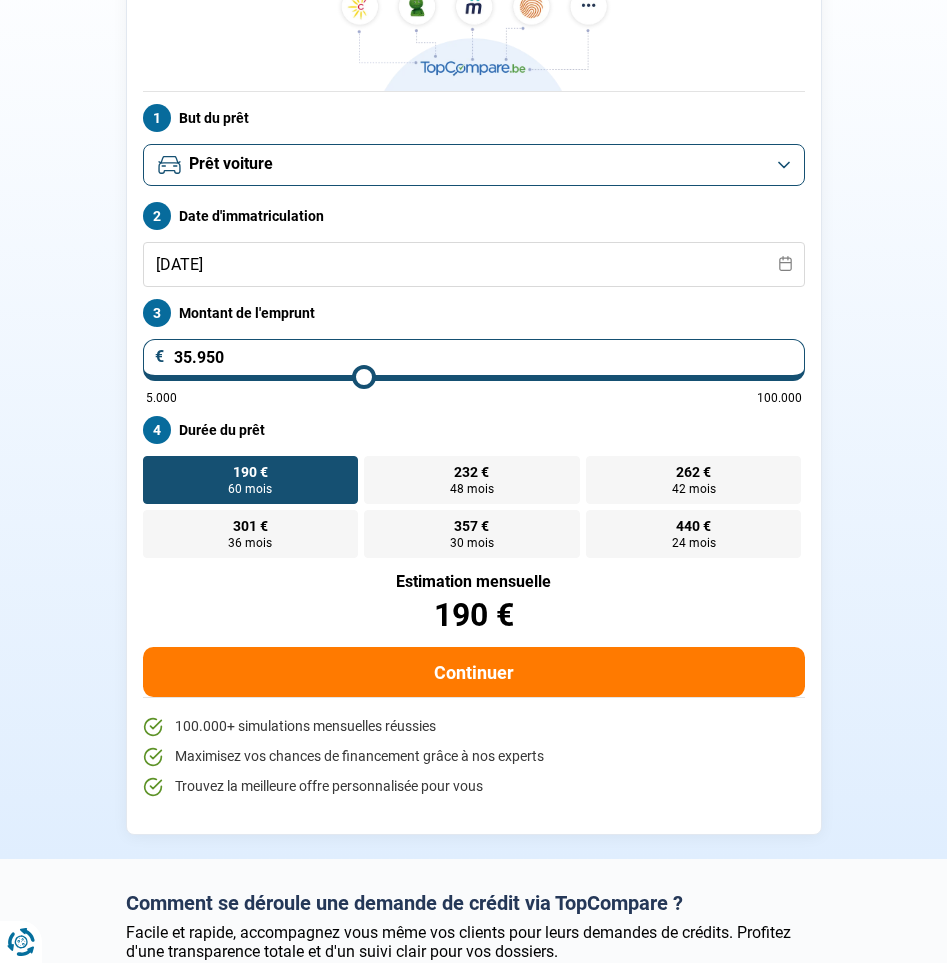 click on "OPE Automobile - Demande de prêt pour votre client But du prêt Prêt personnel Prêt voiture Prêt travaux Prêt énergie Prêt voiture Date d'immatriculation [DATE] Montant de l'emprunt [PRICE] [NUMBER] [NUMBER] Durée du prêt [PRICE] [MONTHS] [MONTHS] [PRICE] [MONTHS] [MONTHS] [PRICE] [MONTHS] [MONTHS] [PRICE] [MONTHS] [MONTHS] [PRICE] [MONTHS] [MONTHS] Estimation mensuelle [PRICE] Continuer [NUMBER]+ simulations mensuelles réussies Maximisez vos chances de financement grâce à nos experts Trouvez la meilleure offre personnalisée pour vous Trouvez la meilleure offre personnalisée" 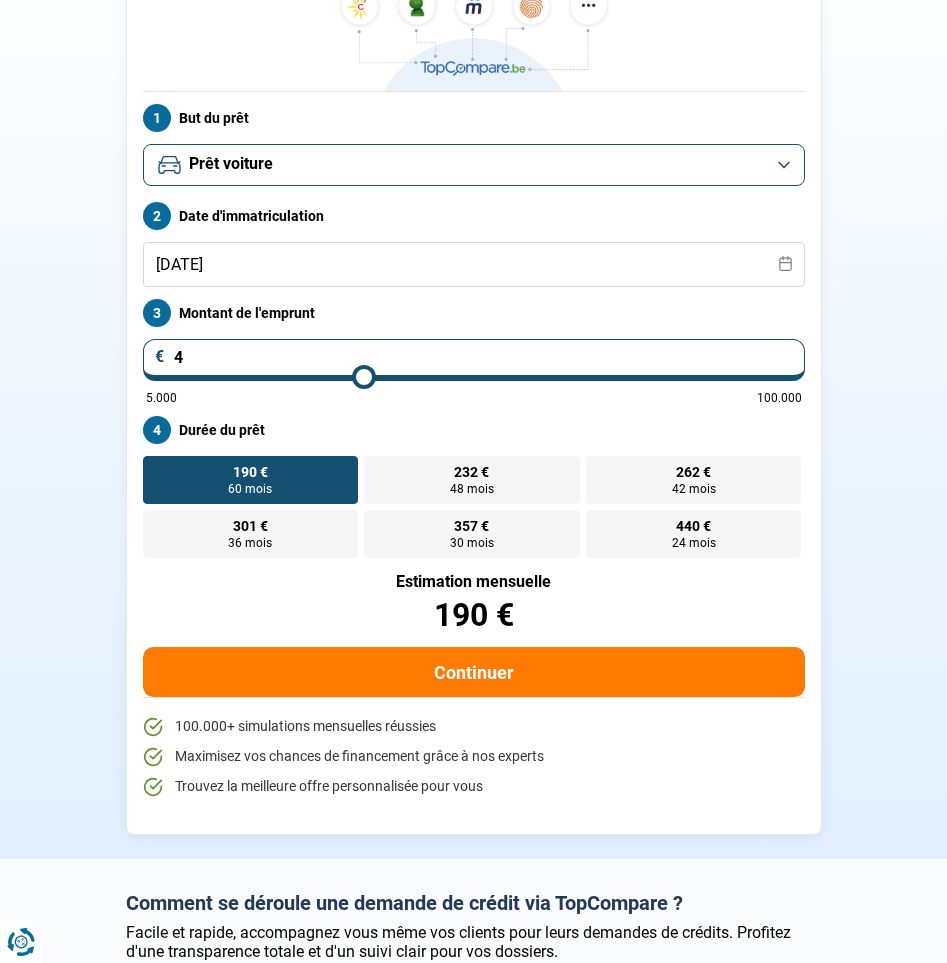 type on "5000" 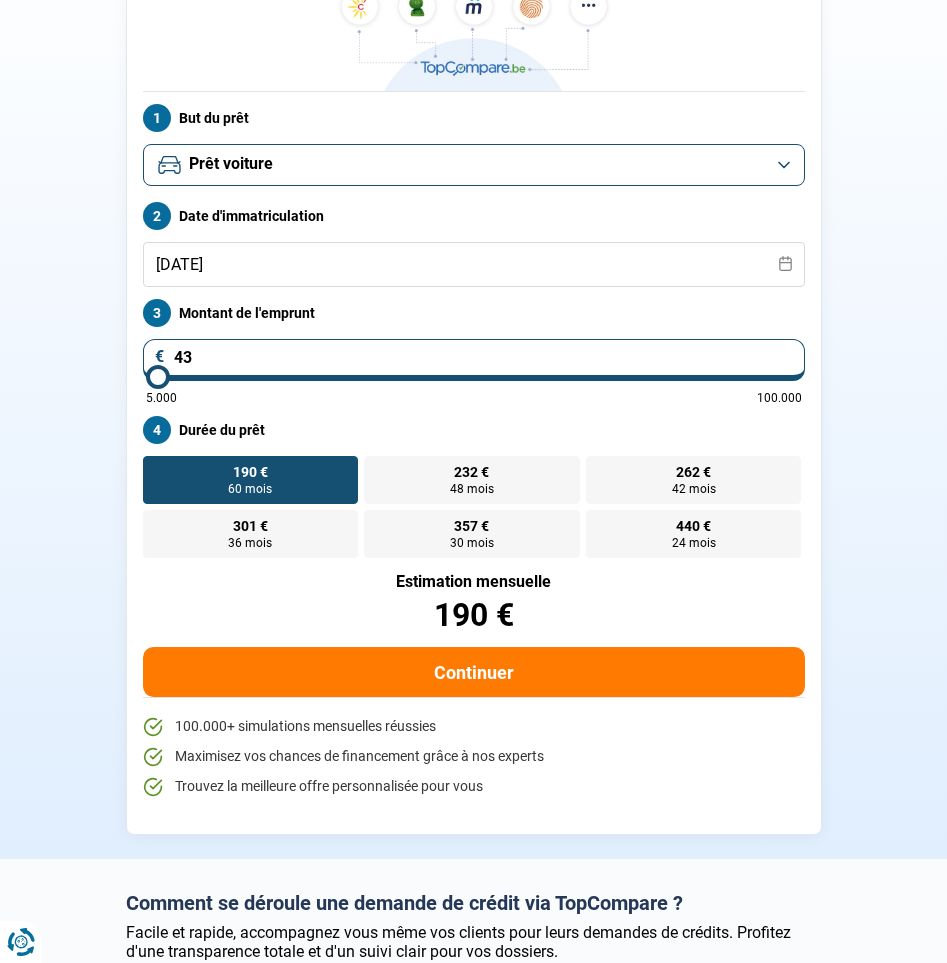 type on "435" 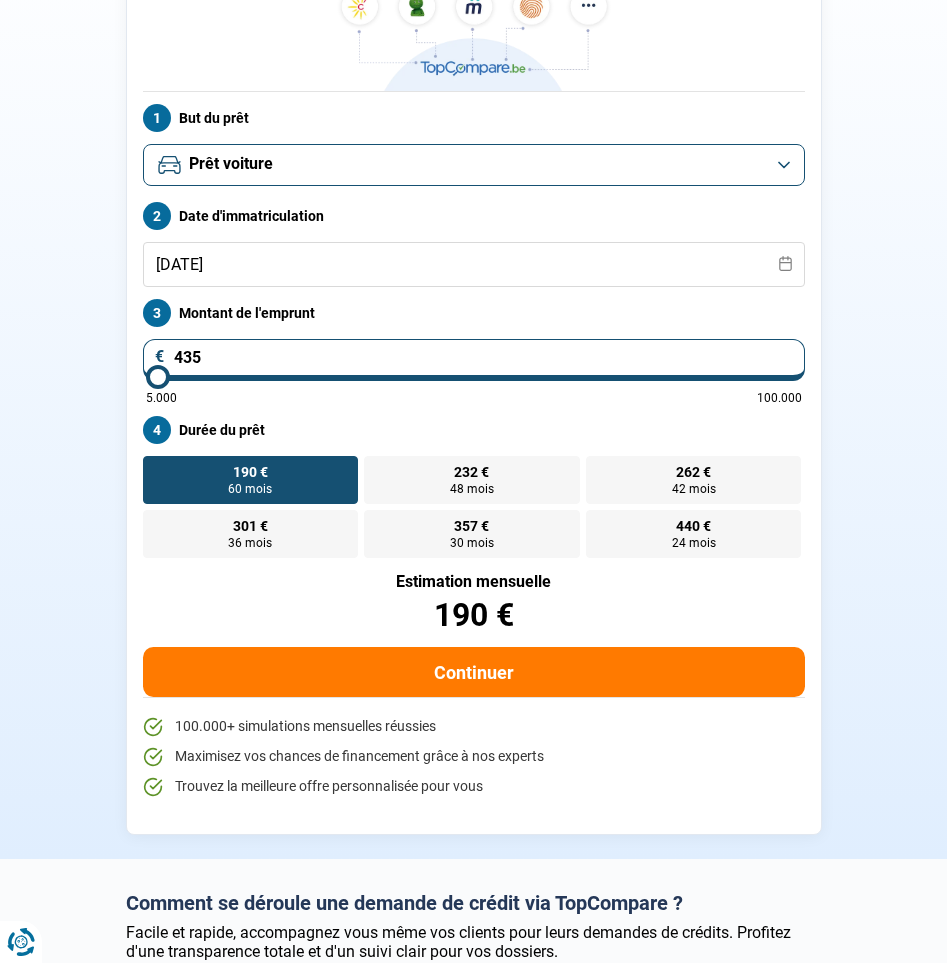 type on "5000" 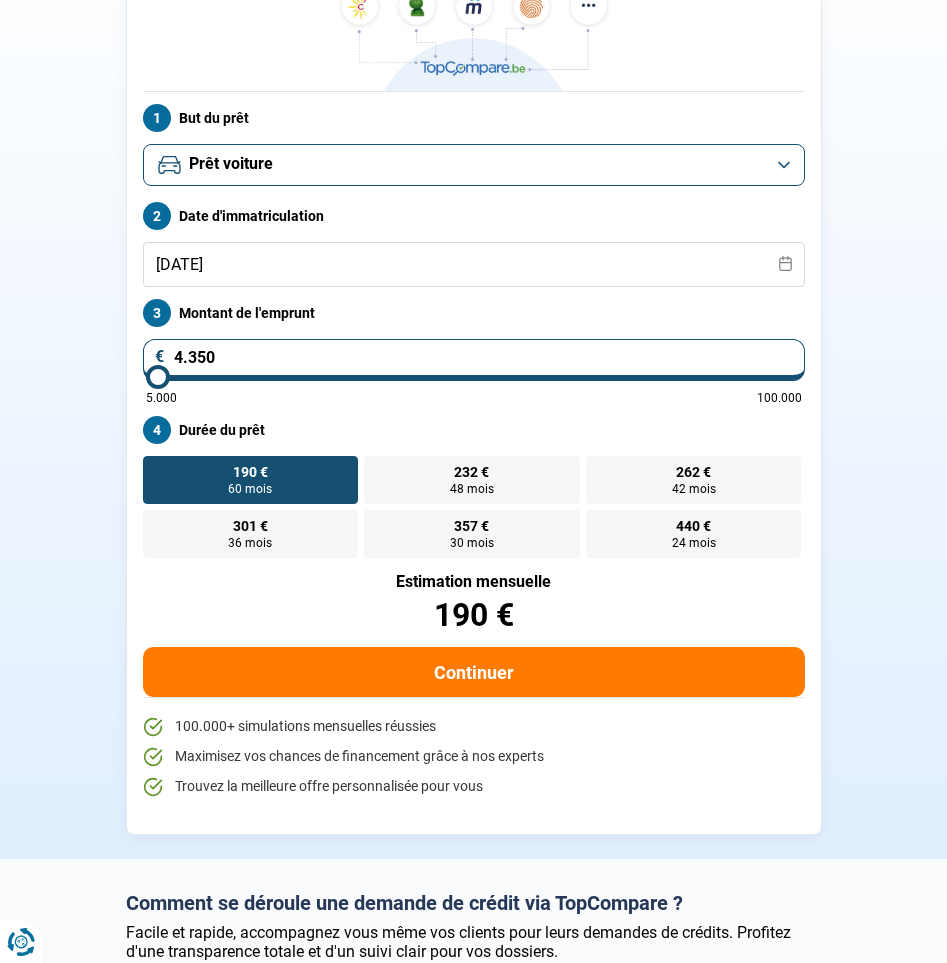 type on "43.500" 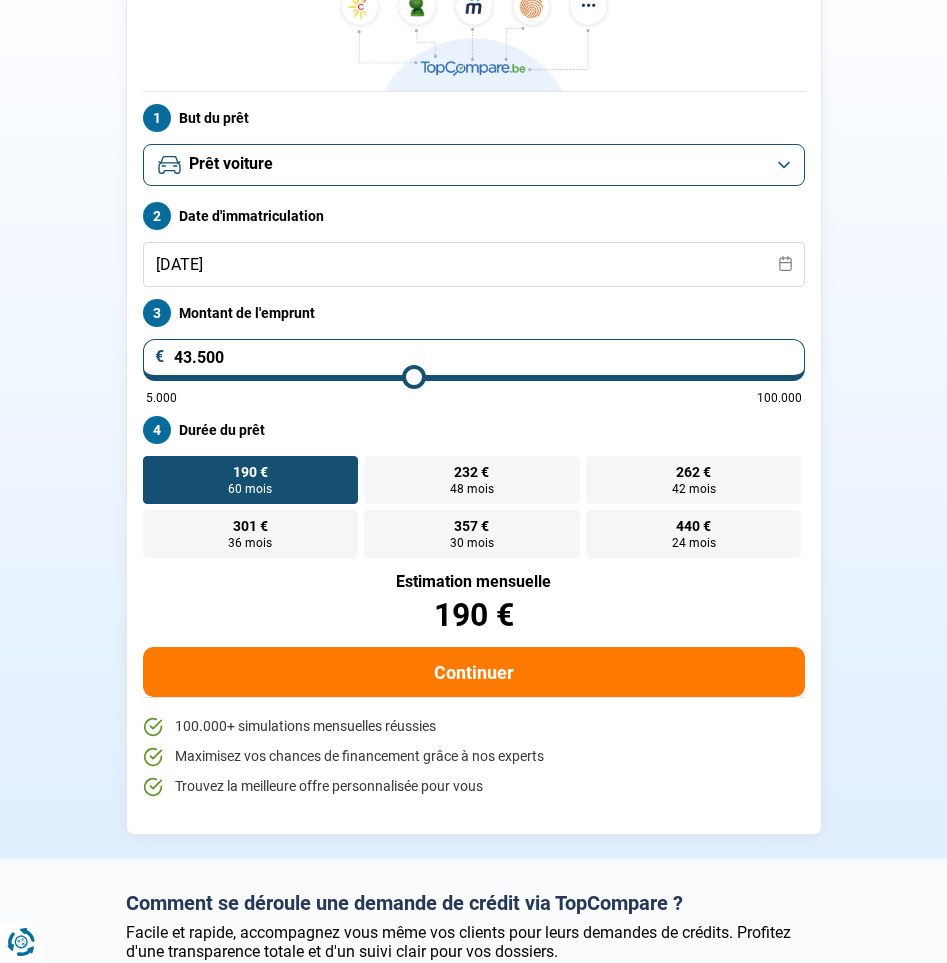 scroll, scrollTop: 153, scrollLeft: 0, axis: vertical 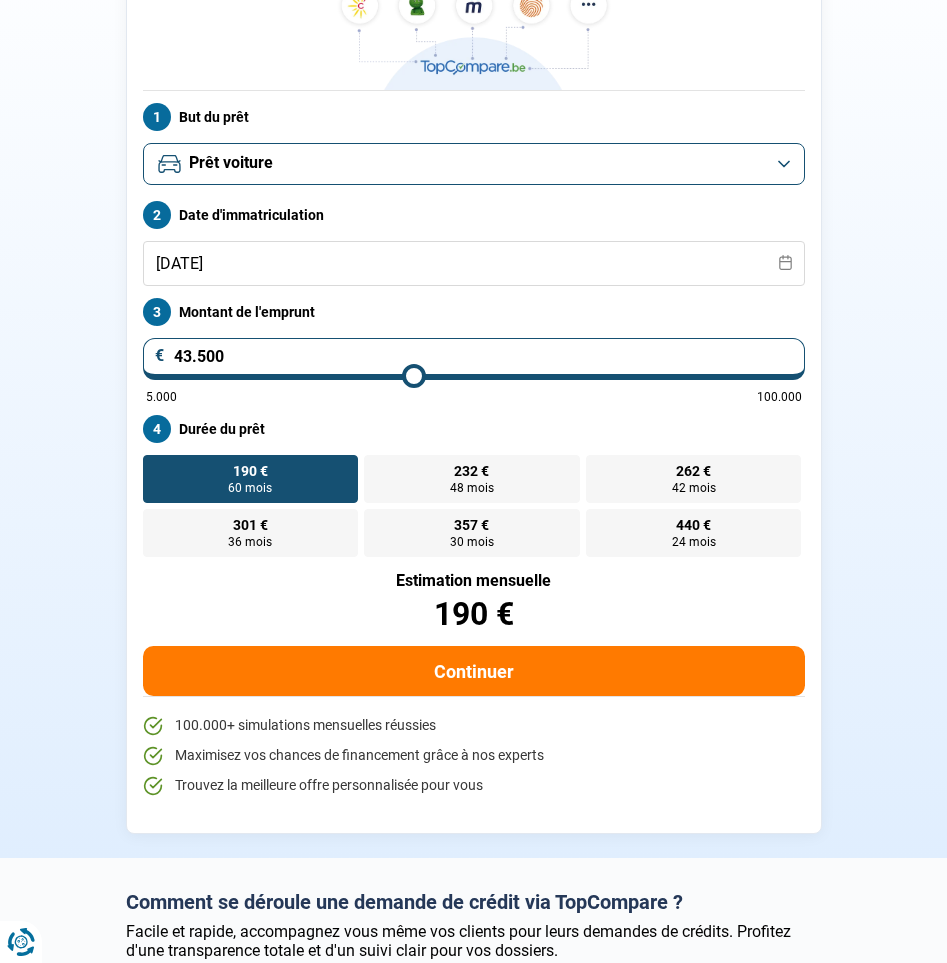 type on "43.500" 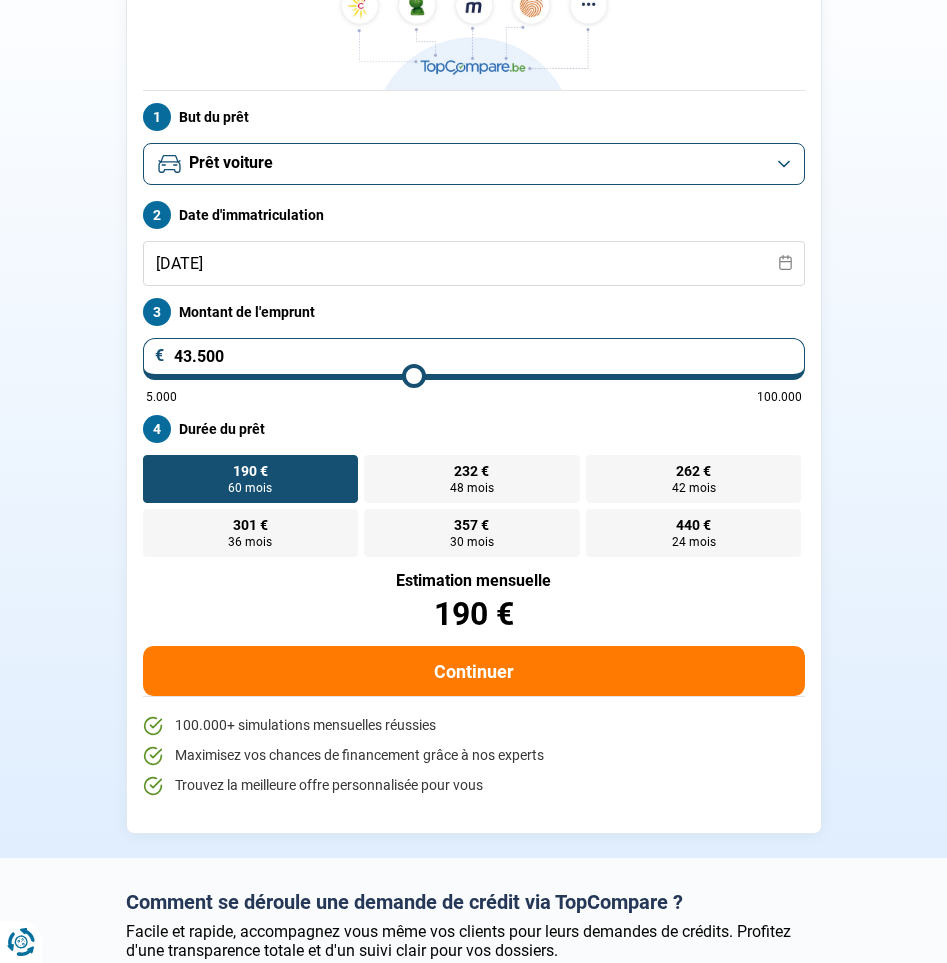 click on "[PRICE] [MONTHS] [MONTHS] [PRICE] [MONTHS] [MONTHS] [PRICE] [MONTHS] [MONTHS] [PRICE] [MONTHS] [MONTHS] [PRICE] [MONTHS] [MONTHS] [PRICE] [MONTHS] [MONTHS]" at bounding box center [474, 506] 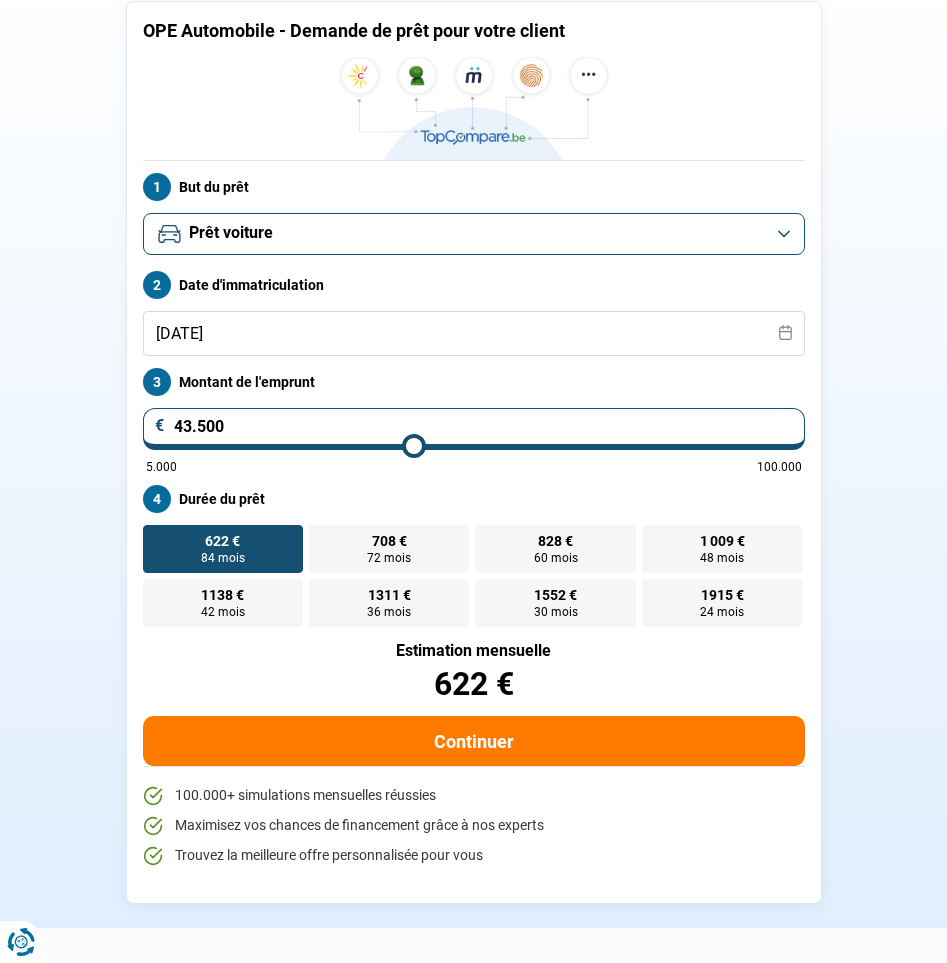 scroll, scrollTop: 94, scrollLeft: 0, axis: vertical 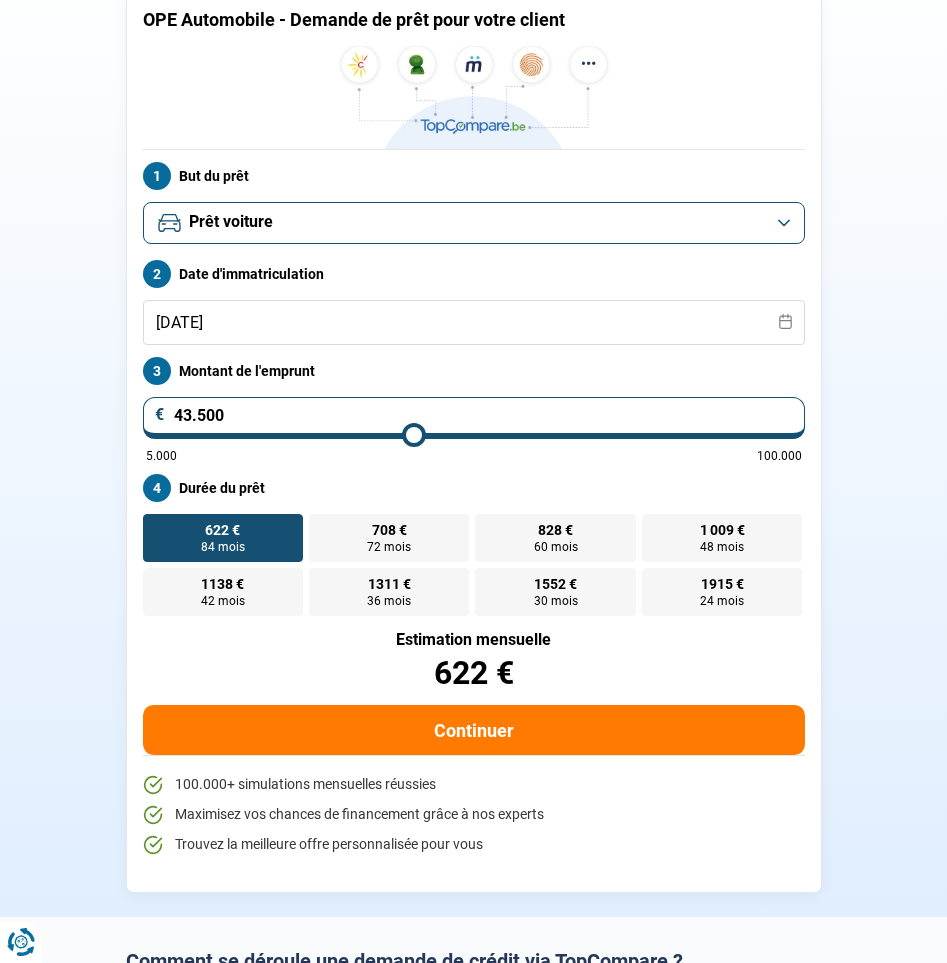 click on "Continuer" at bounding box center [474, 730] 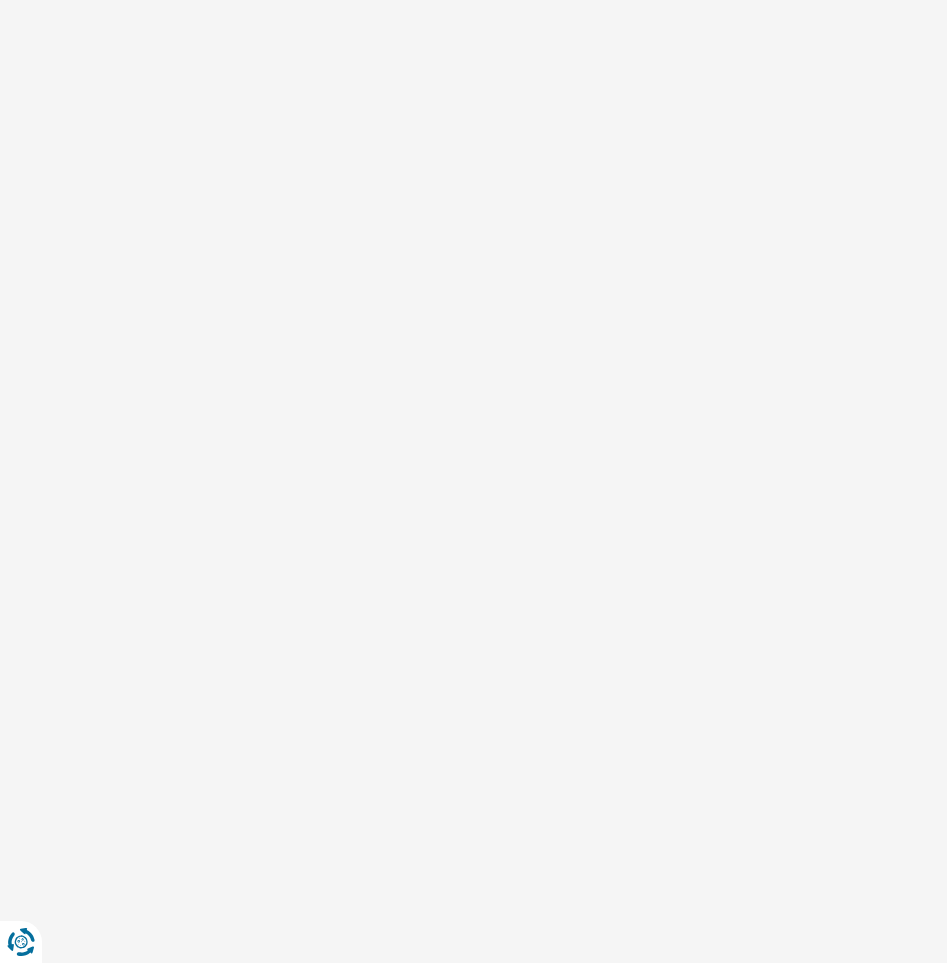 scroll, scrollTop: 0, scrollLeft: 0, axis: both 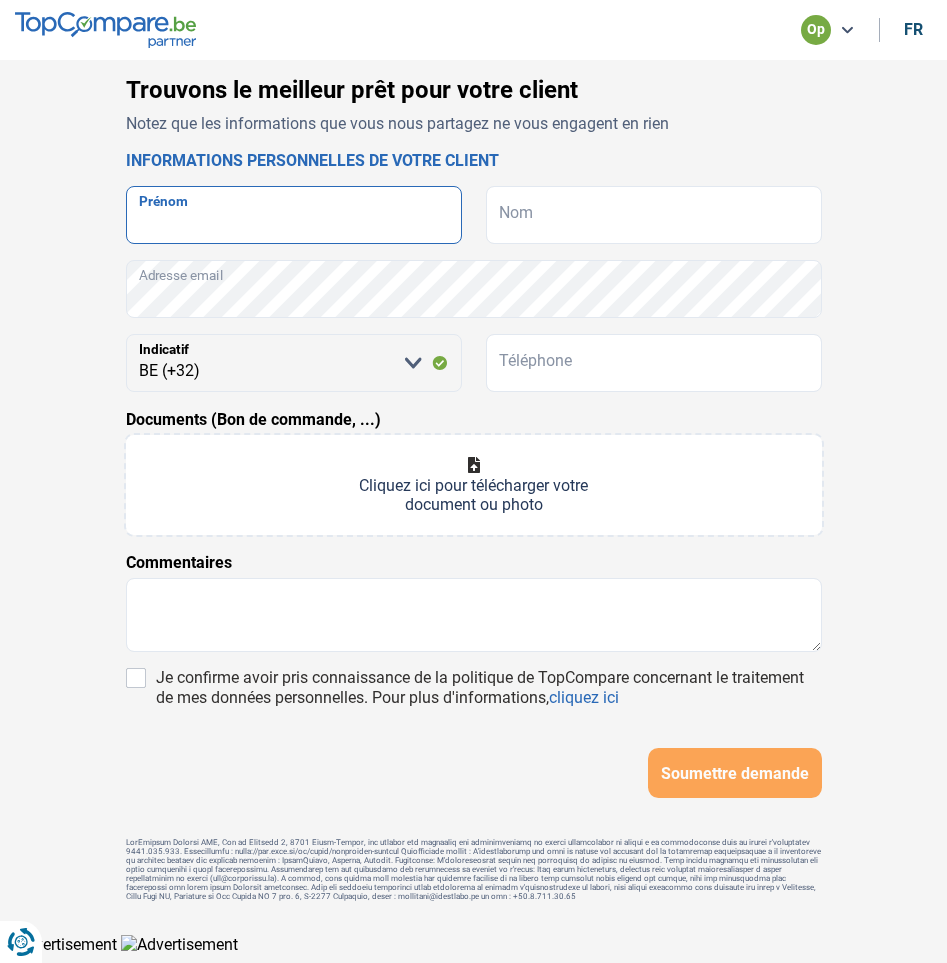 click on "Prénom" at bounding box center (294, 215) 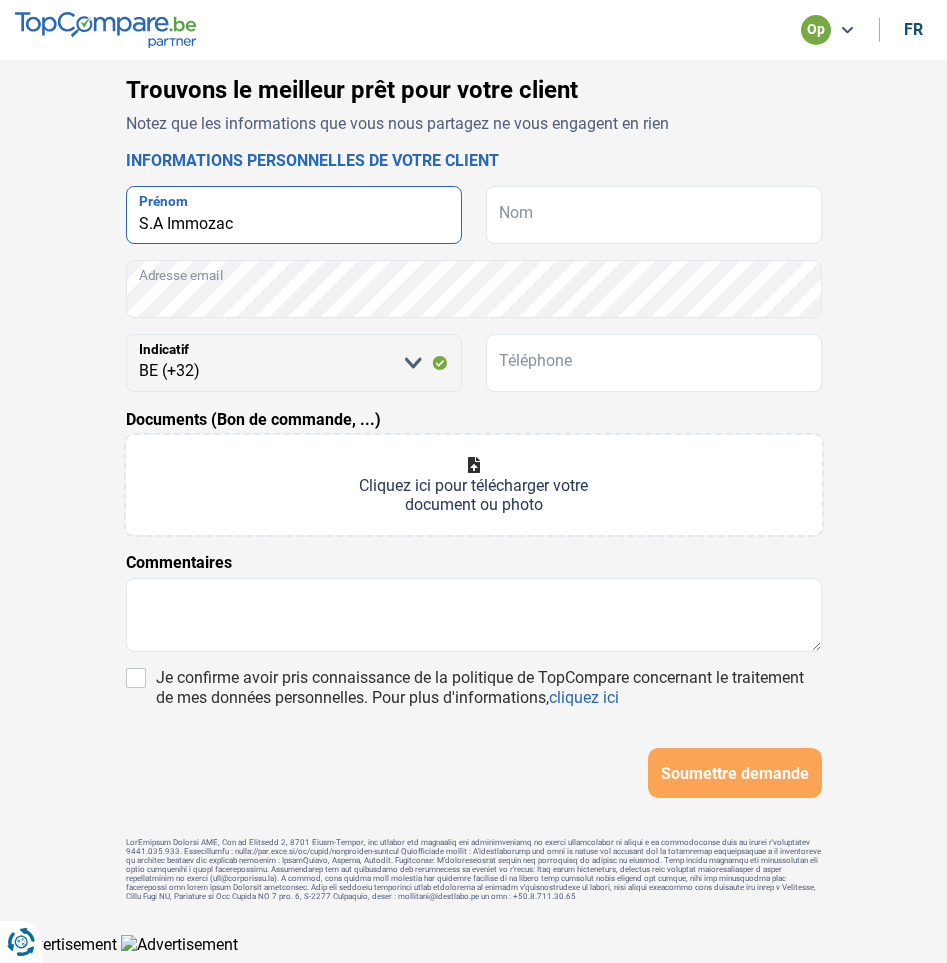type on "S.A Immozac" 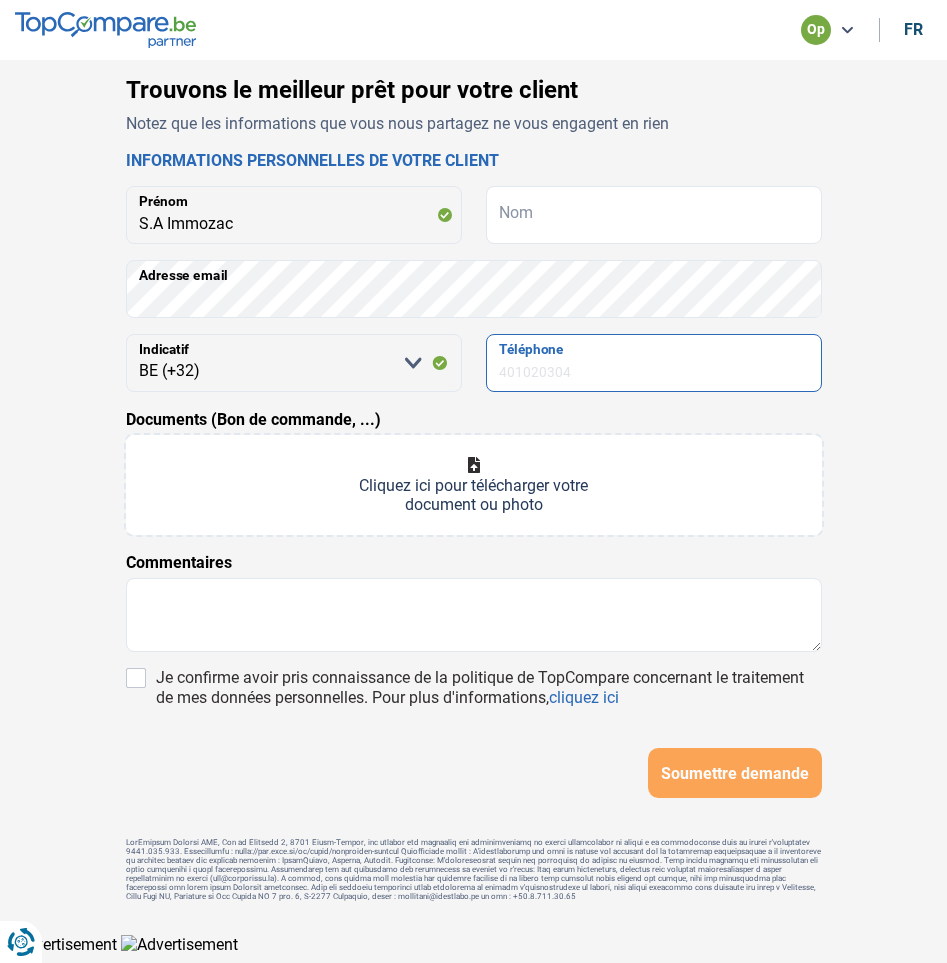paste on "+32 [PHONE]" 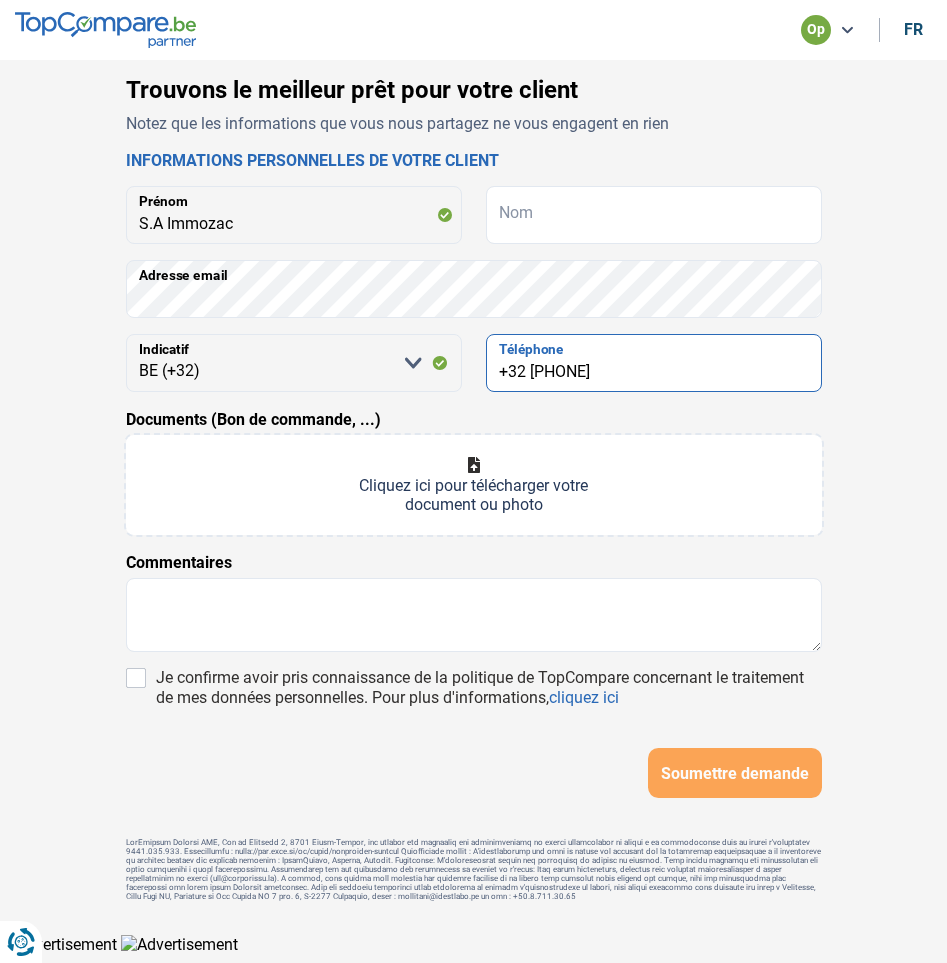 drag, startPoint x: 601, startPoint y: 376, endPoint x: 458, endPoint y: 370, distance: 143.12582 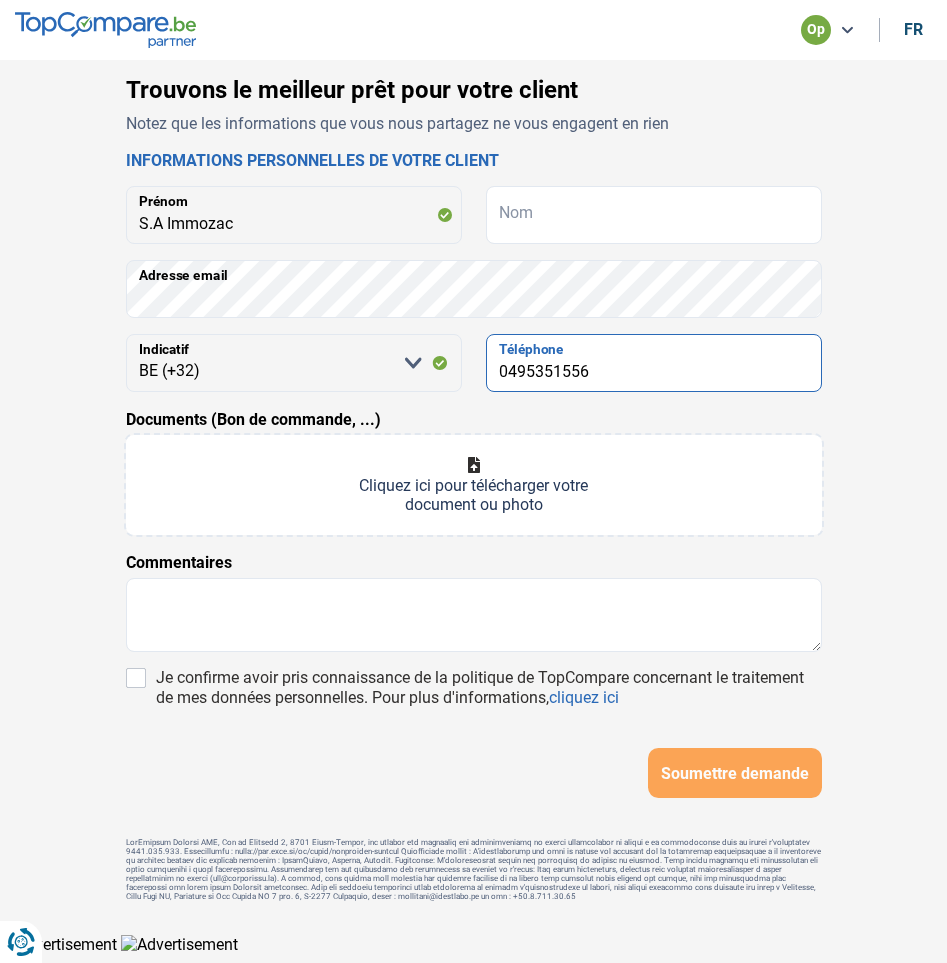 type on "0495351556" 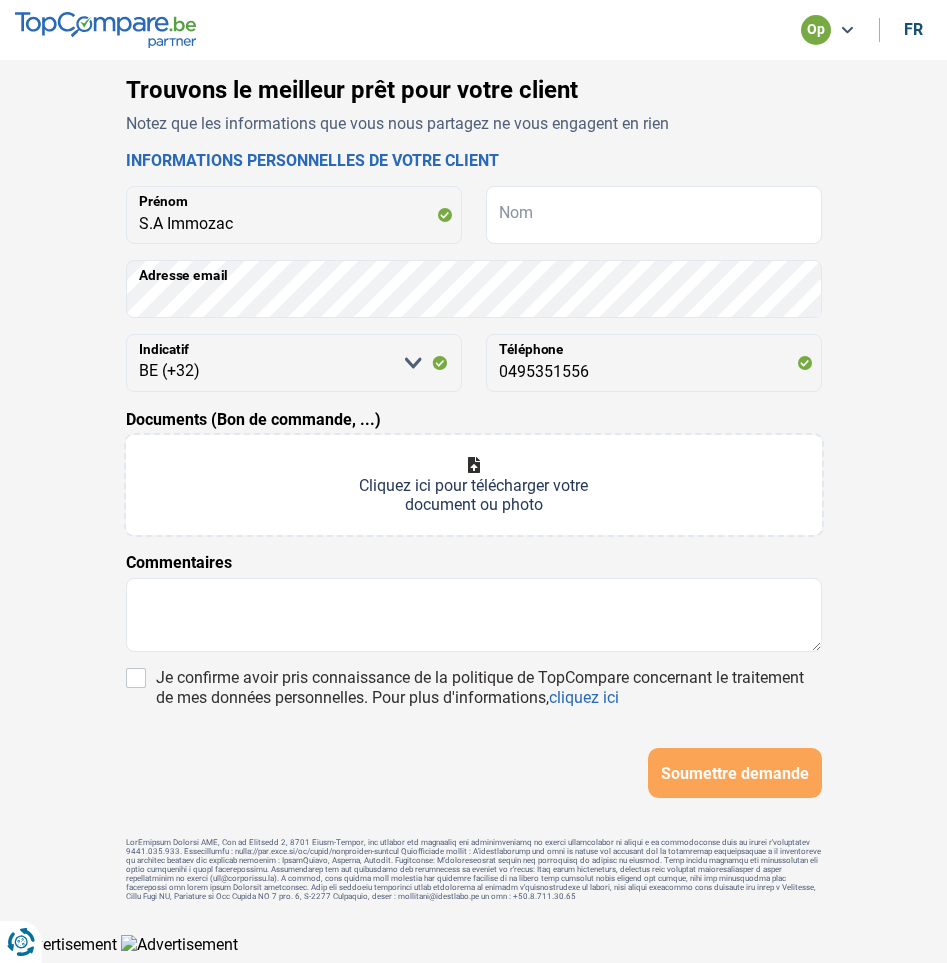 type on "C:\fakepath\OFFRE [YEAR]-[NUMBER] AUDI Q5 S.A IMMOZAC.pdf" 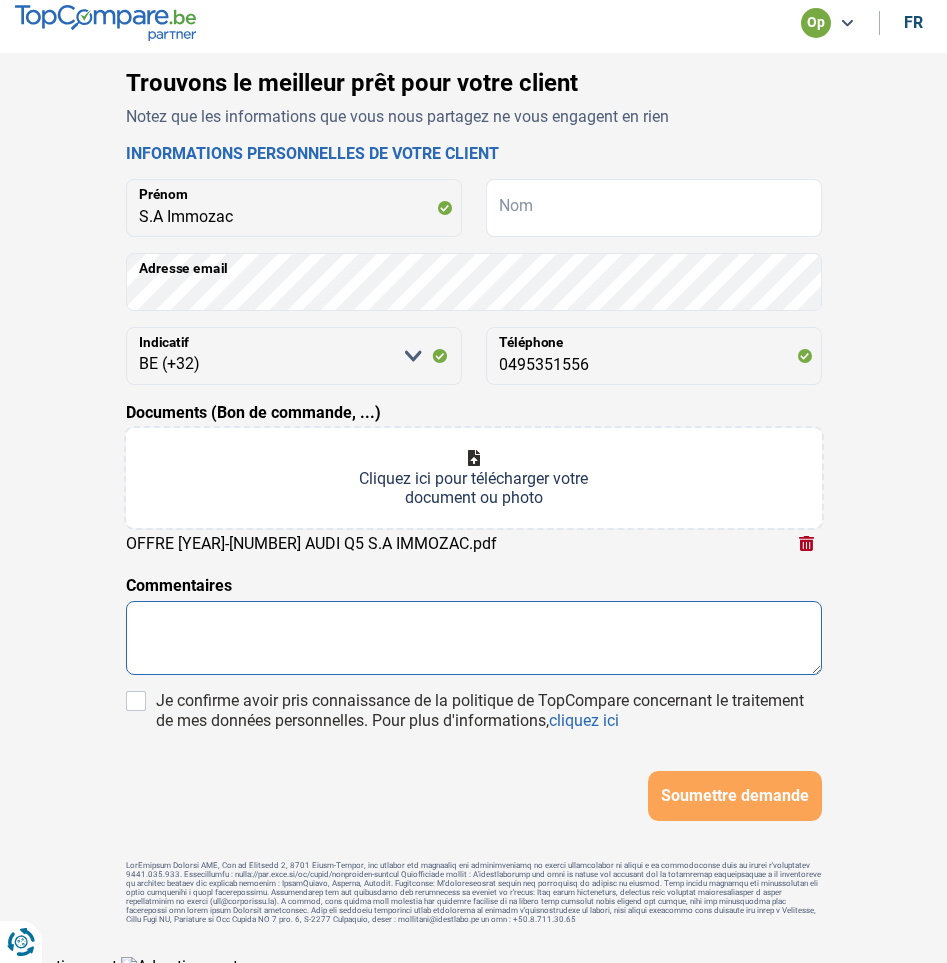 click at bounding box center (474, 638) 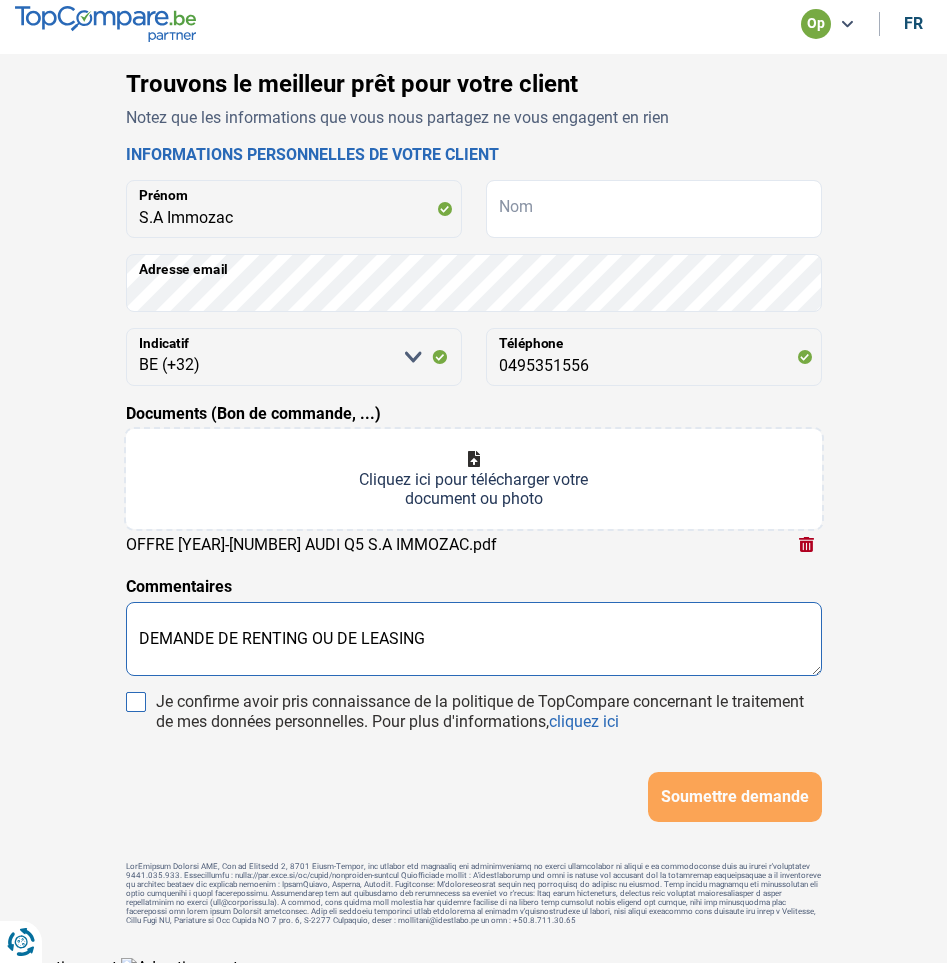 type on "DEMANDE DE RENTING OU DE LEASING" 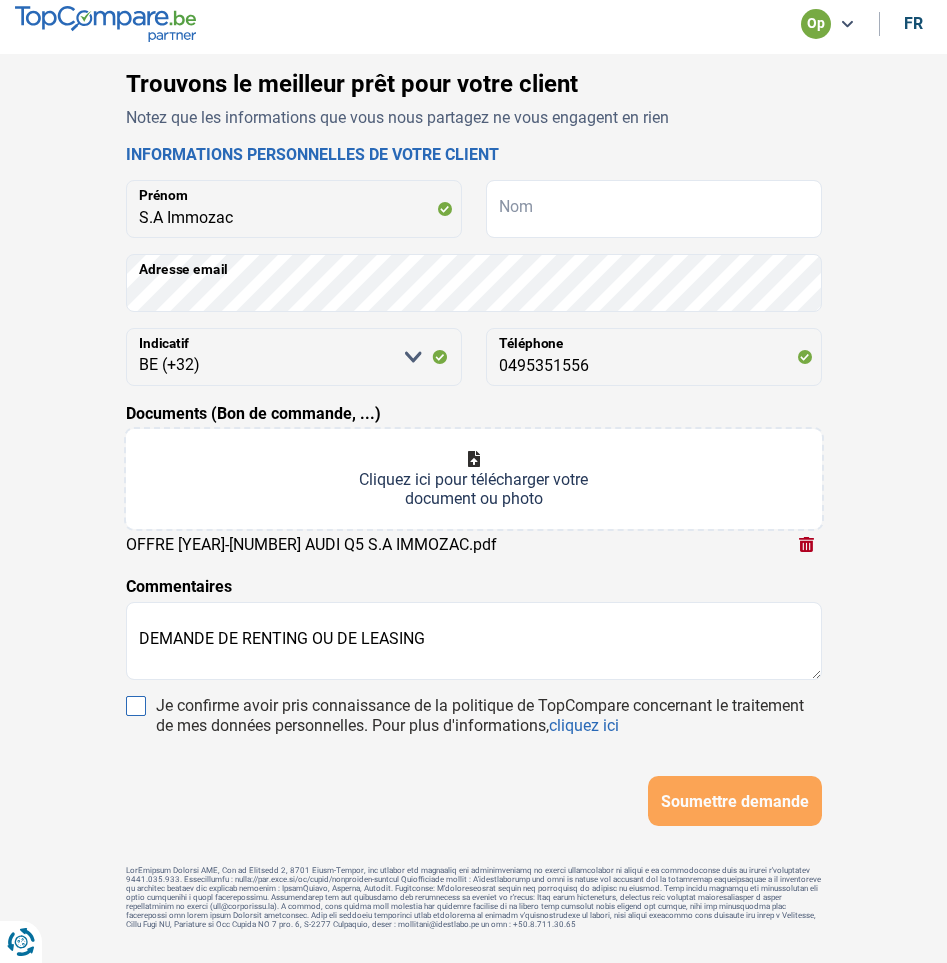 click on "Je confirme avoir pris connaissance de la politique de TopCompare concernant le traitement de mes données personnelles. Pour plus d'informations,  cliquez ici" at bounding box center (474, 716) 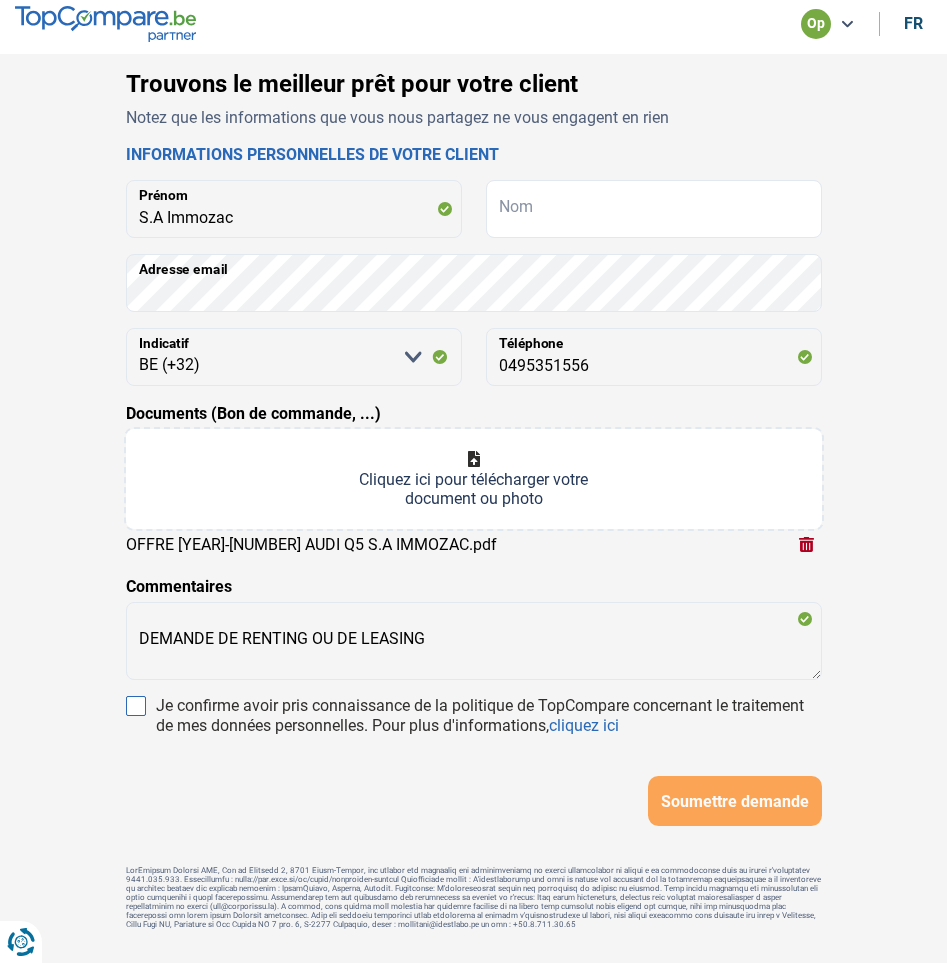click on "Je confirme avoir pris connaissance de la politique de TopCompare concernant le traitement de mes données personnelles. Pour plus d'informations,  cliquez ici" at bounding box center (136, 706) 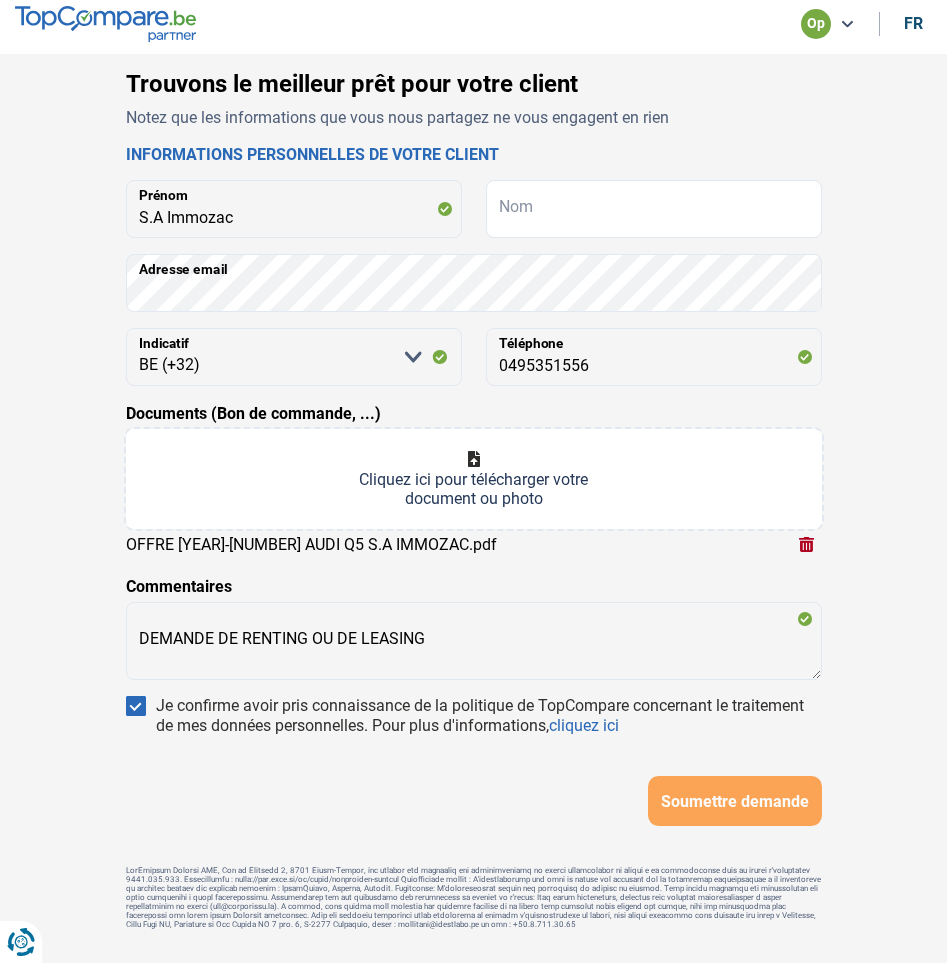 scroll, scrollTop: 0, scrollLeft: 0, axis: both 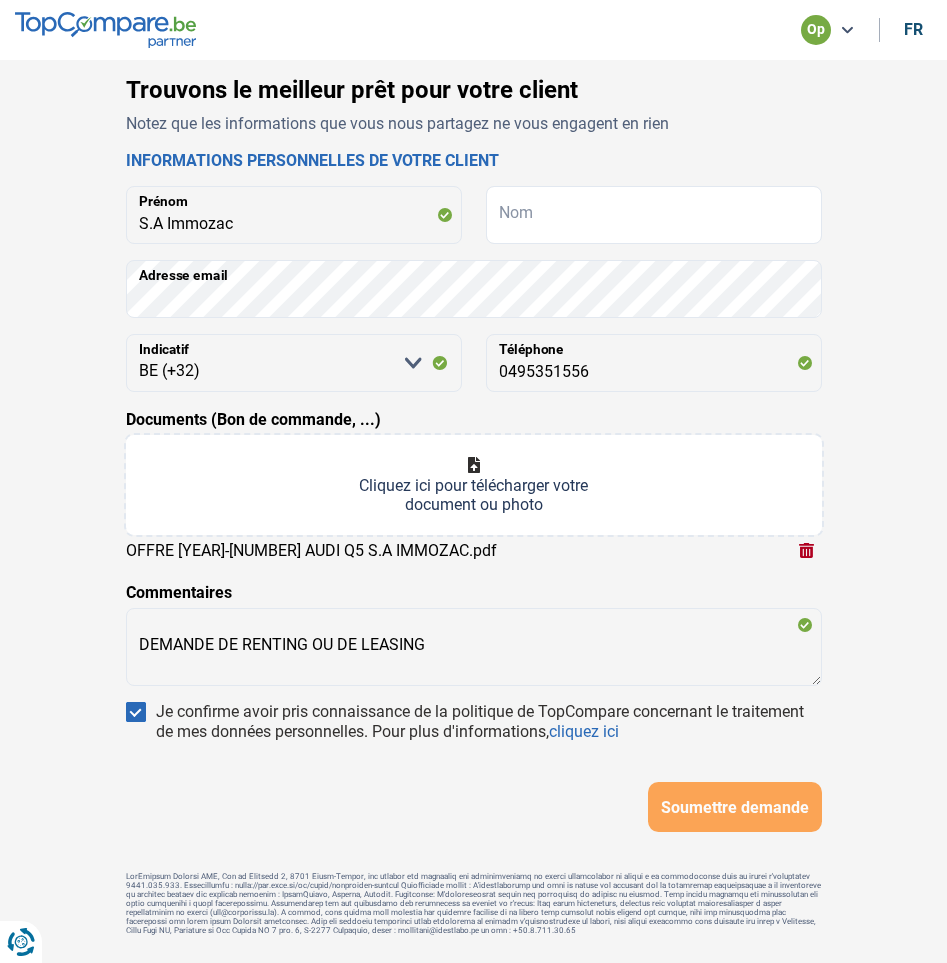 click on "Soumettre demande" at bounding box center (735, 807) 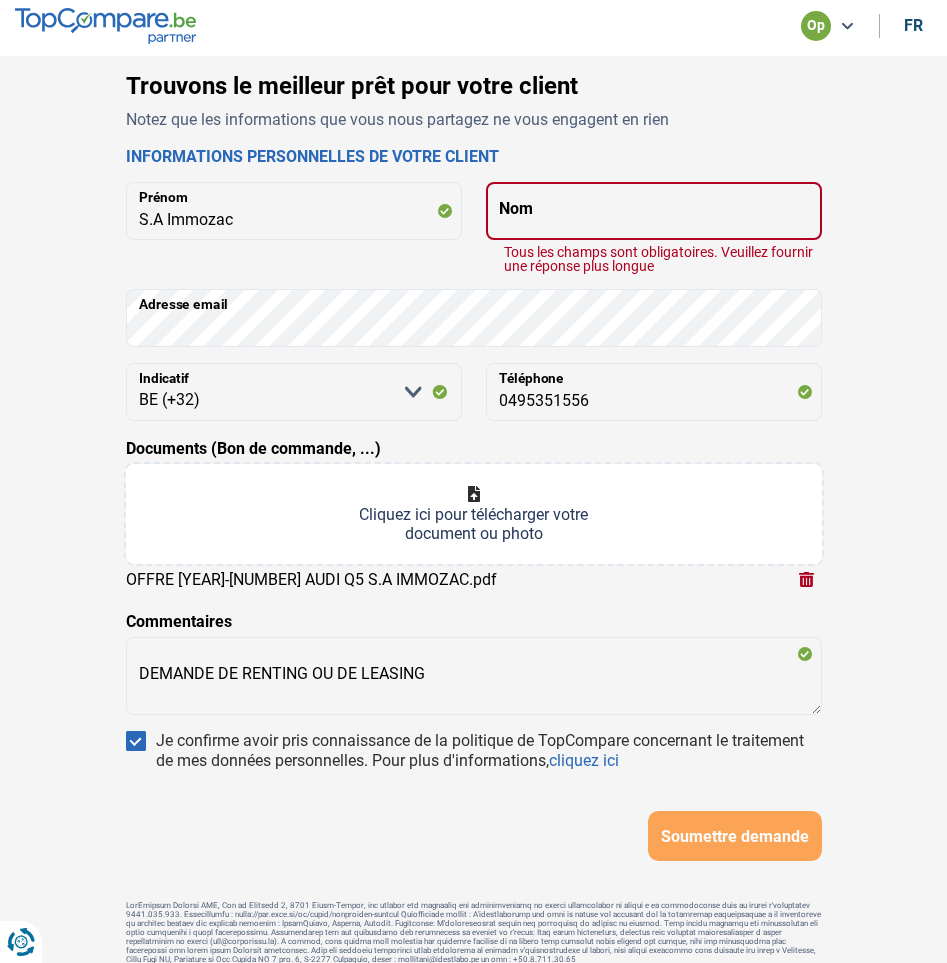 scroll, scrollTop: 60, scrollLeft: 0, axis: vertical 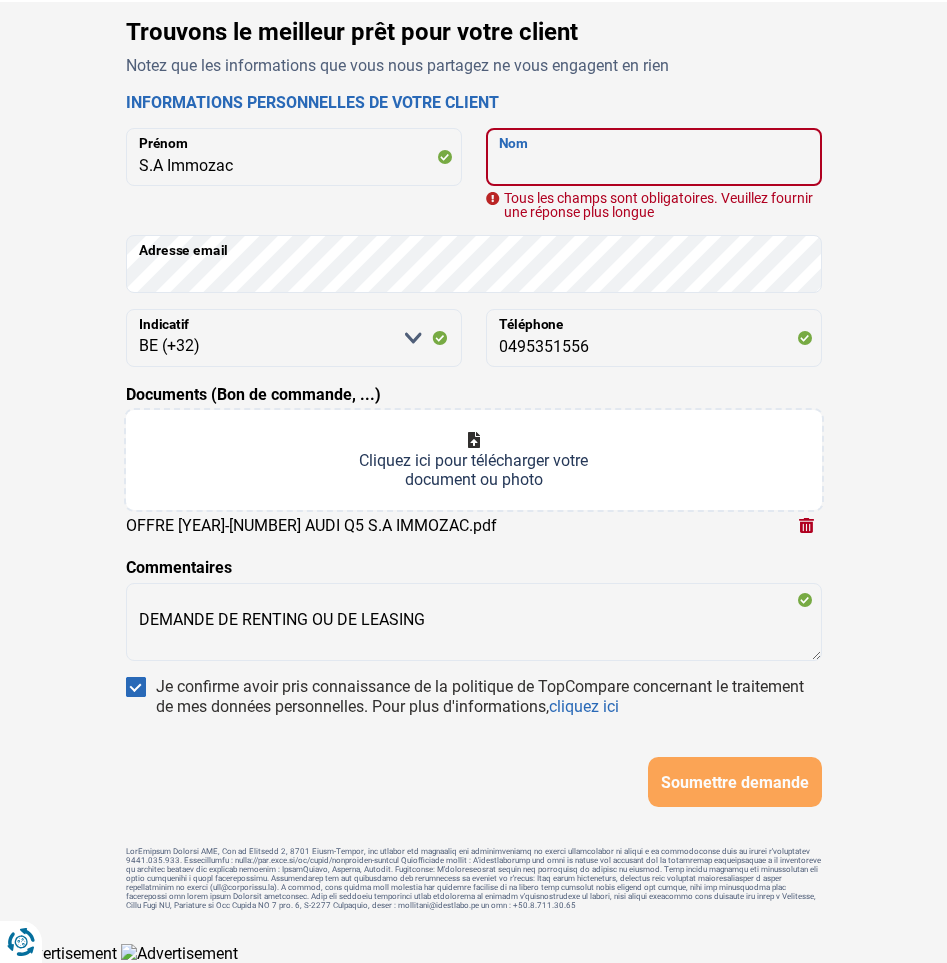 click on "Nom" at bounding box center (654, 157) 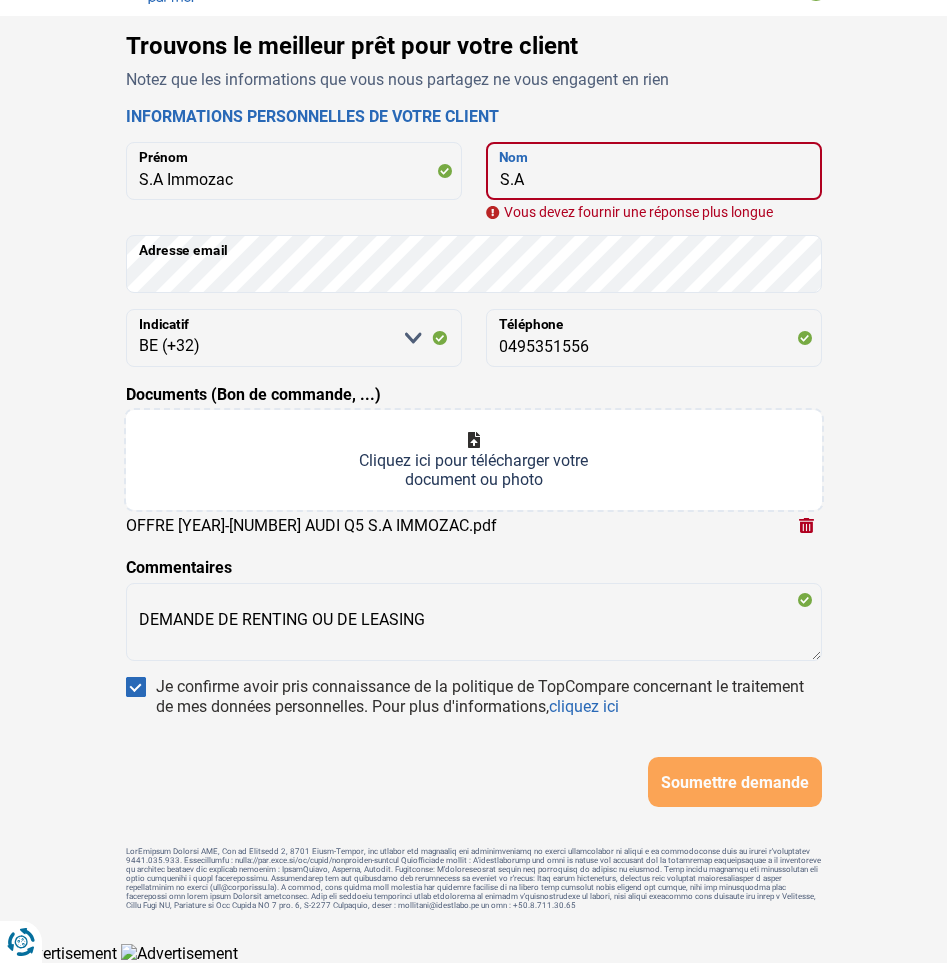 scroll, scrollTop: 27, scrollLeft: 0, axis: vertical 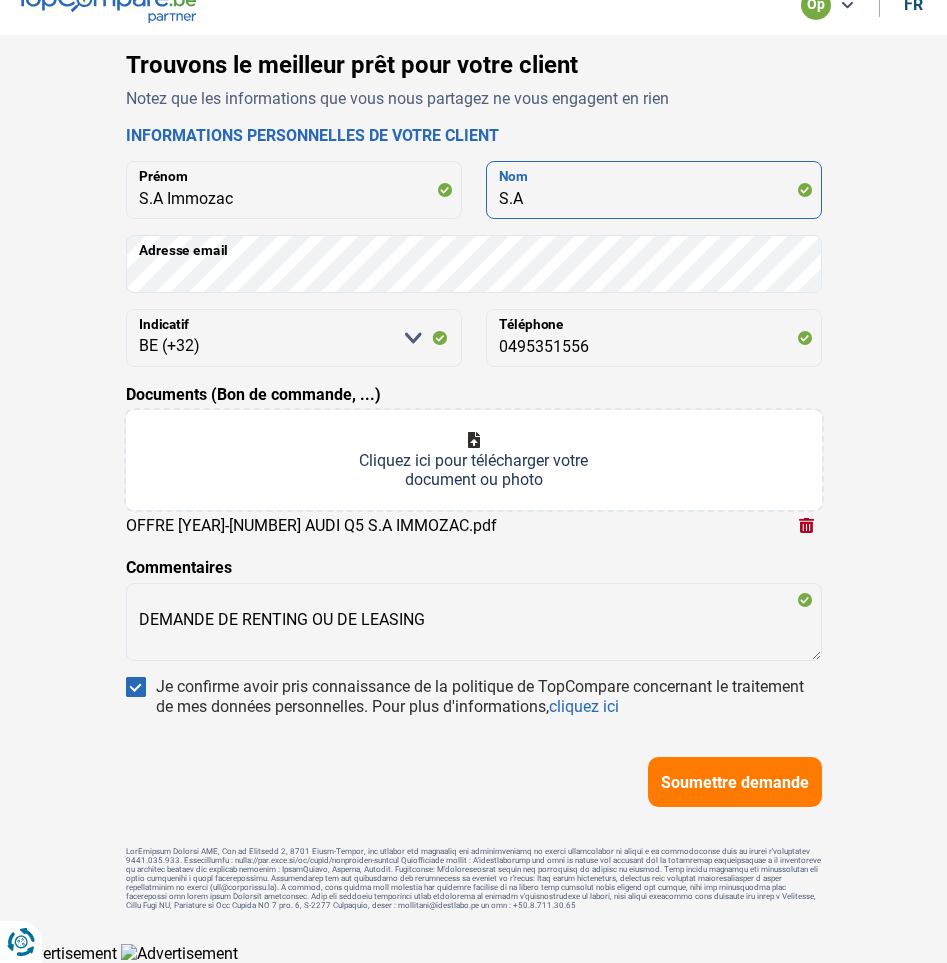 drag, startPoint x: 532, startPoint y: 195, endPoint x: 492, endPoint y: 190, distance: 40.311287 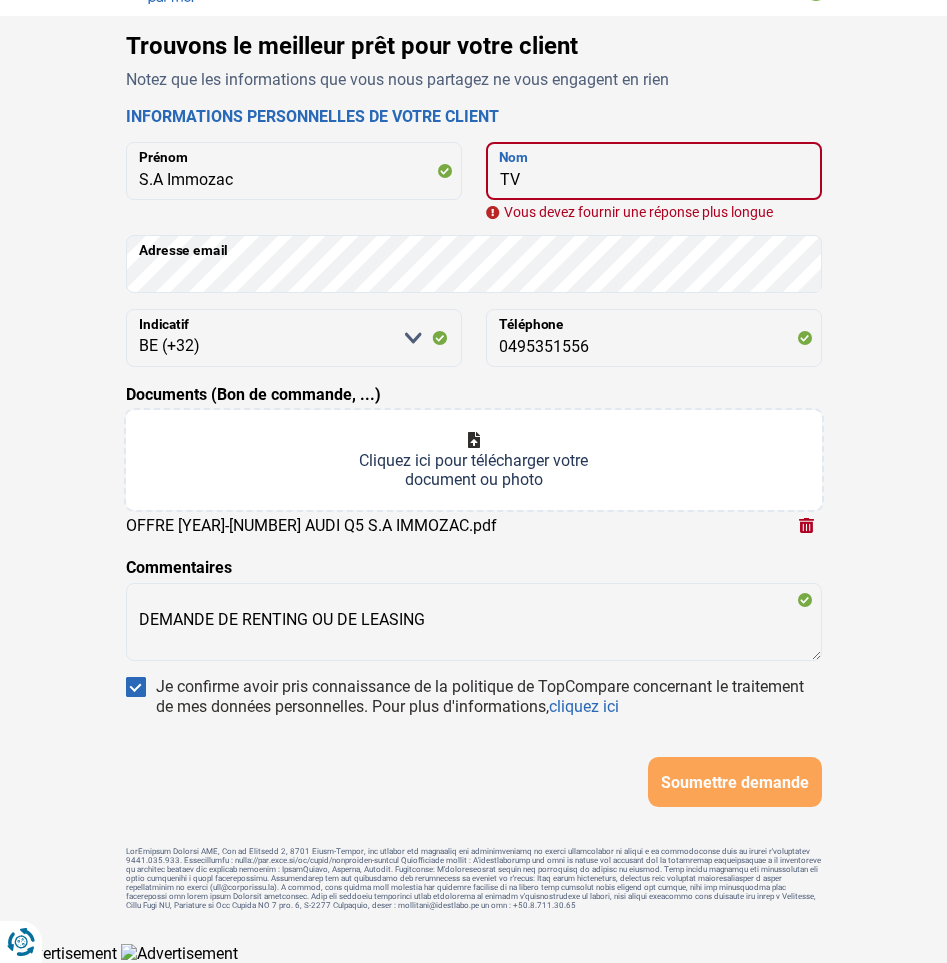 scroll, scrollTop: 27, scrollLeft: 0, axis: vertical 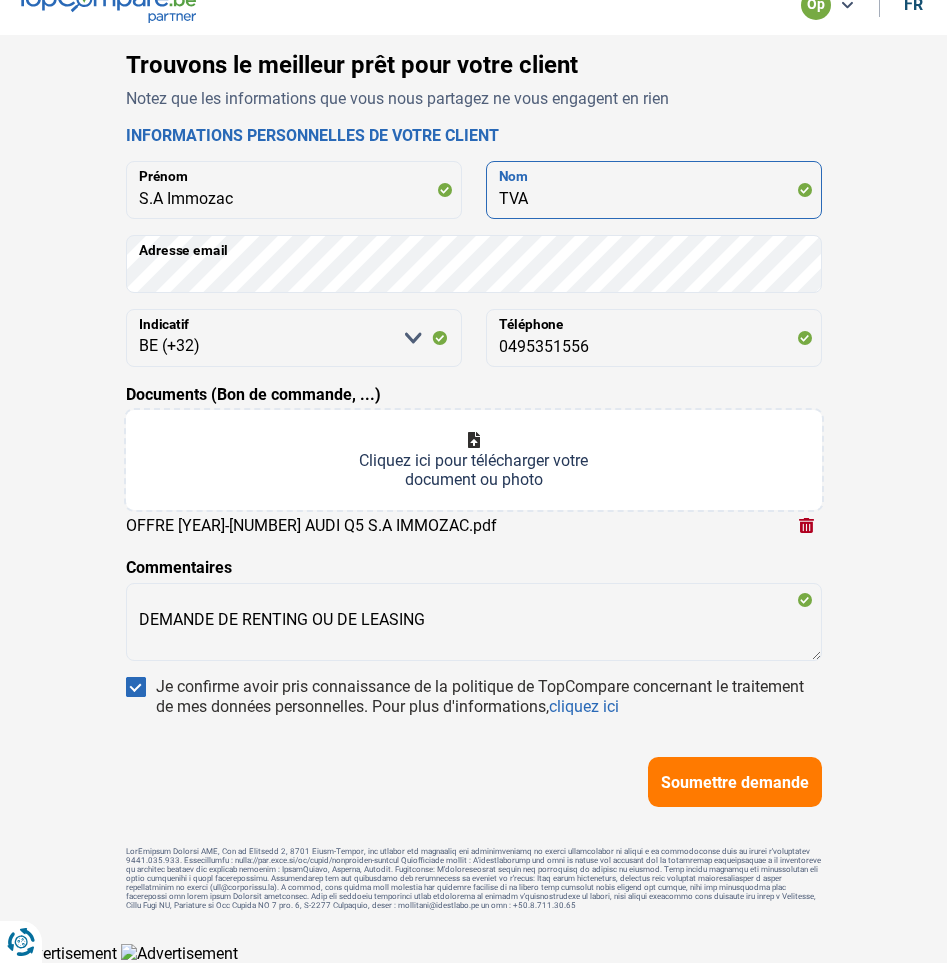 type on "TVA" 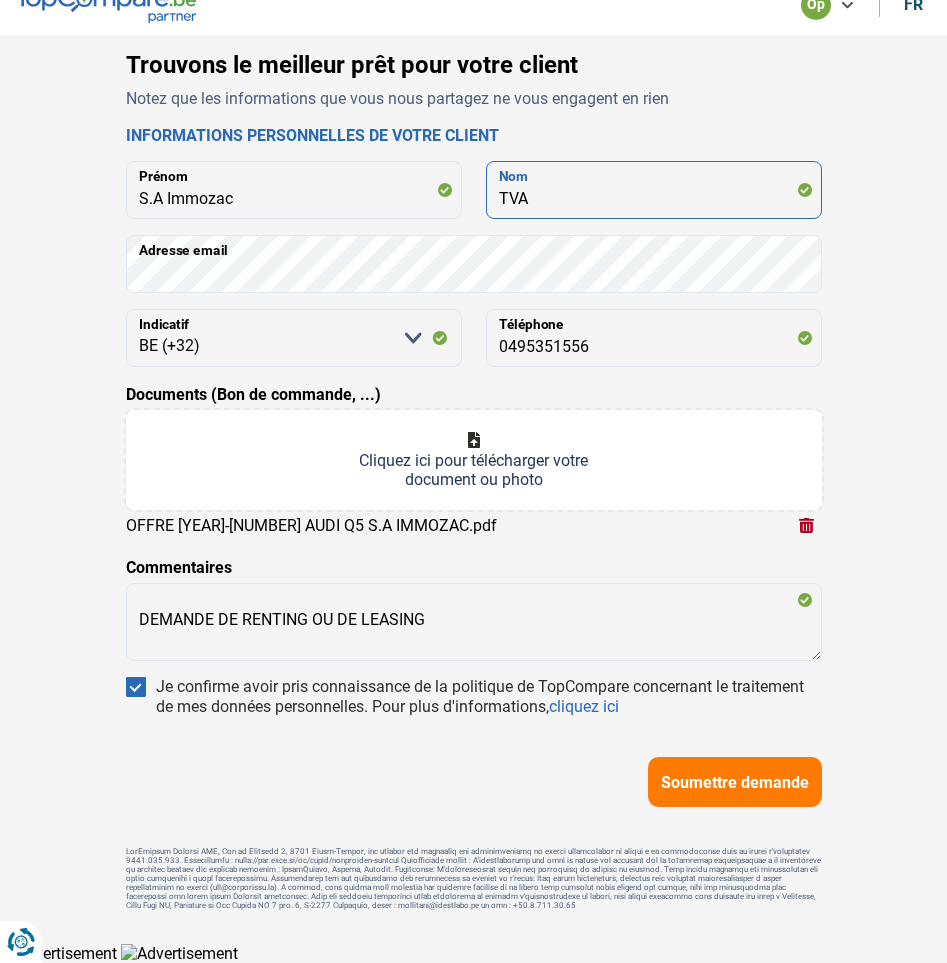 click on "TVA" at bounding box center [654, 190] 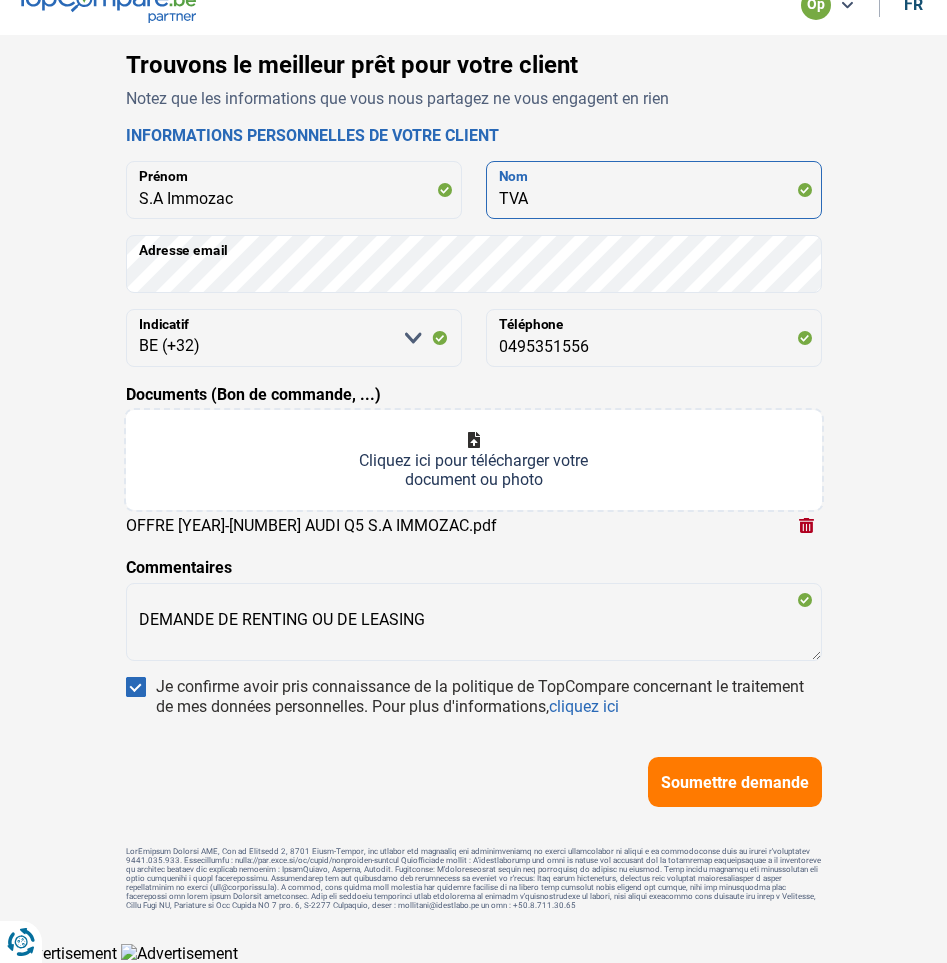 drag, startPoint x: 526, startPoint y: 193, endPoint x: 514, endPoint y: 197, distance: 12.649111 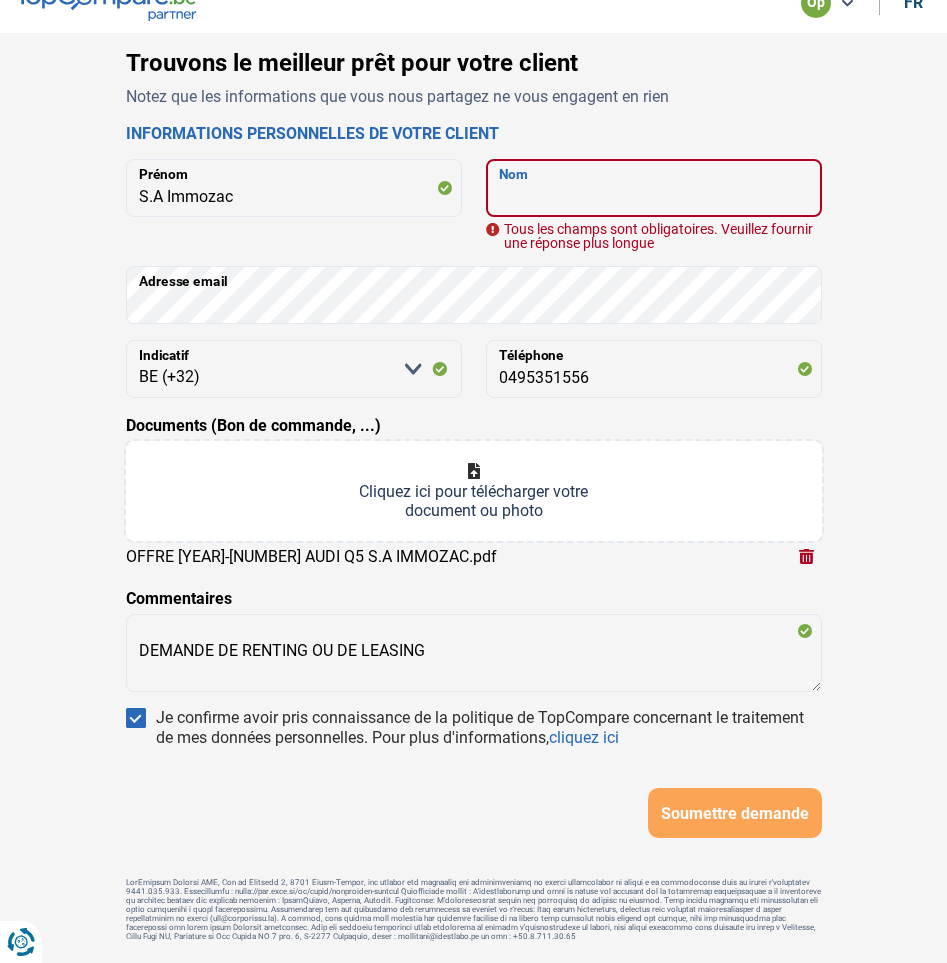 scroll, scrollTop: 60, scrollLeft: 0, axis: vertical 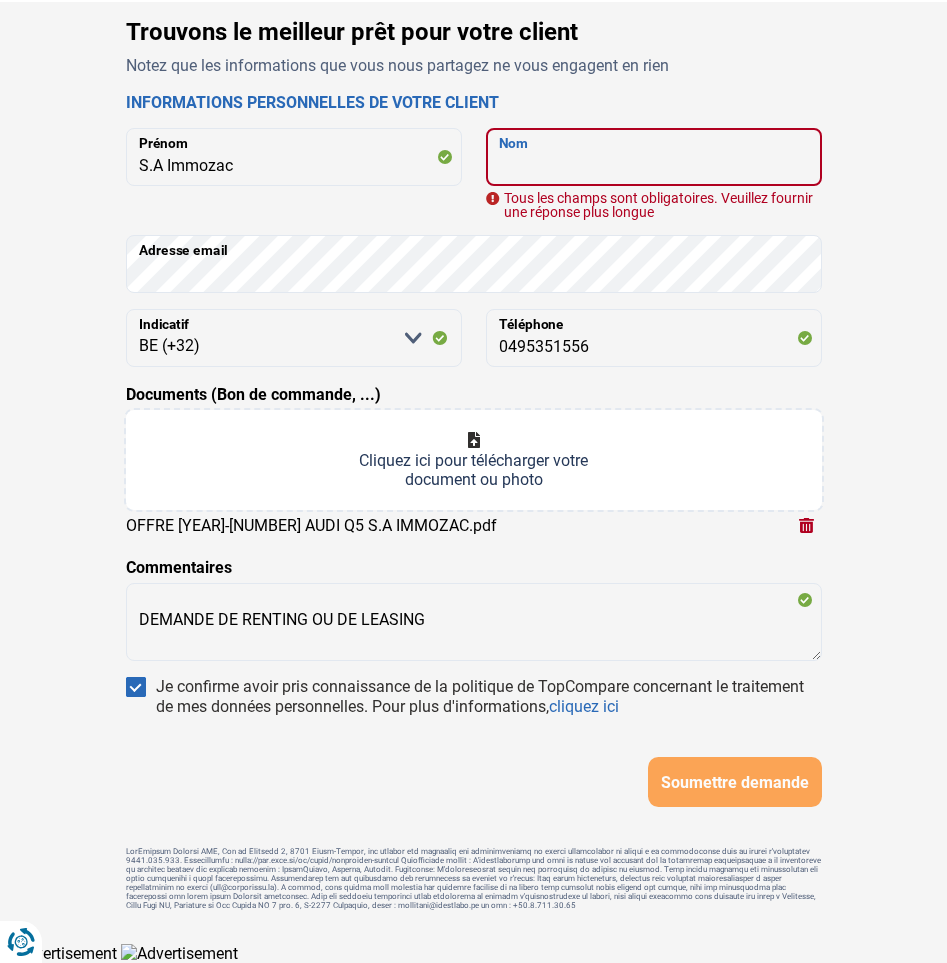 paste on "BE [PHONE]" 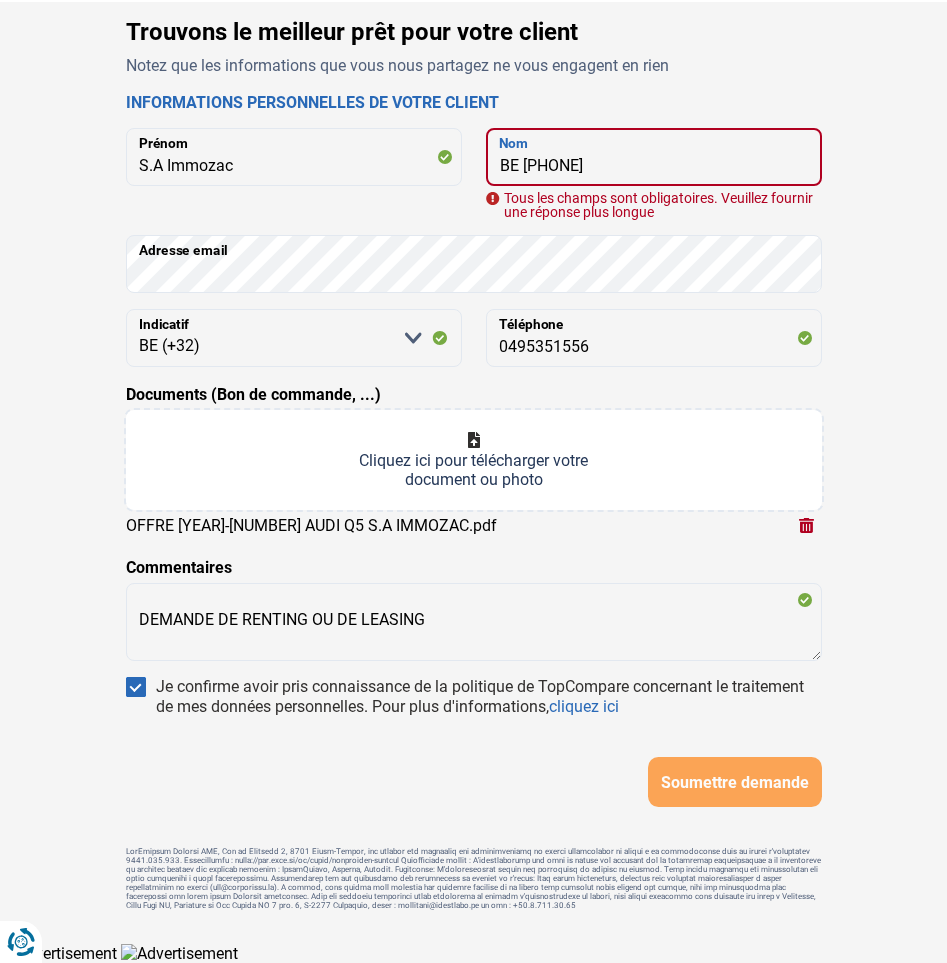 scroll, scrollTop: 27, scrollLeft: 0, axis: vertical 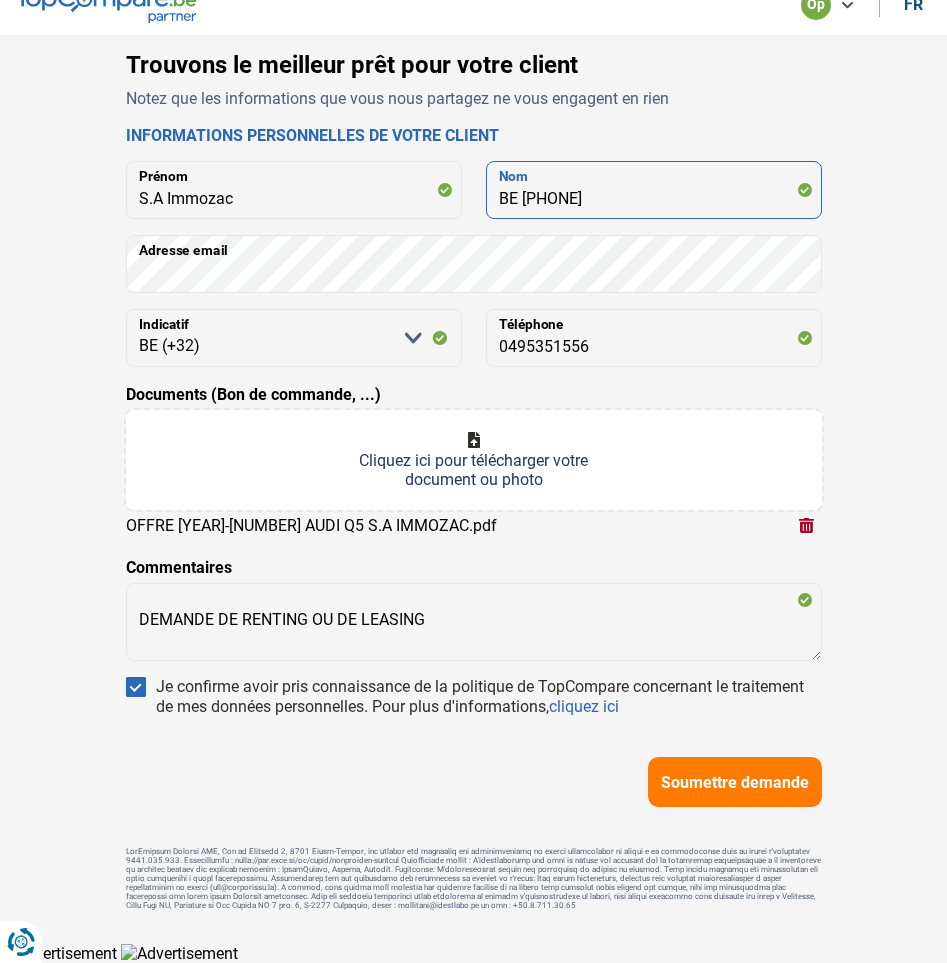 type on "BE [PHONE]" 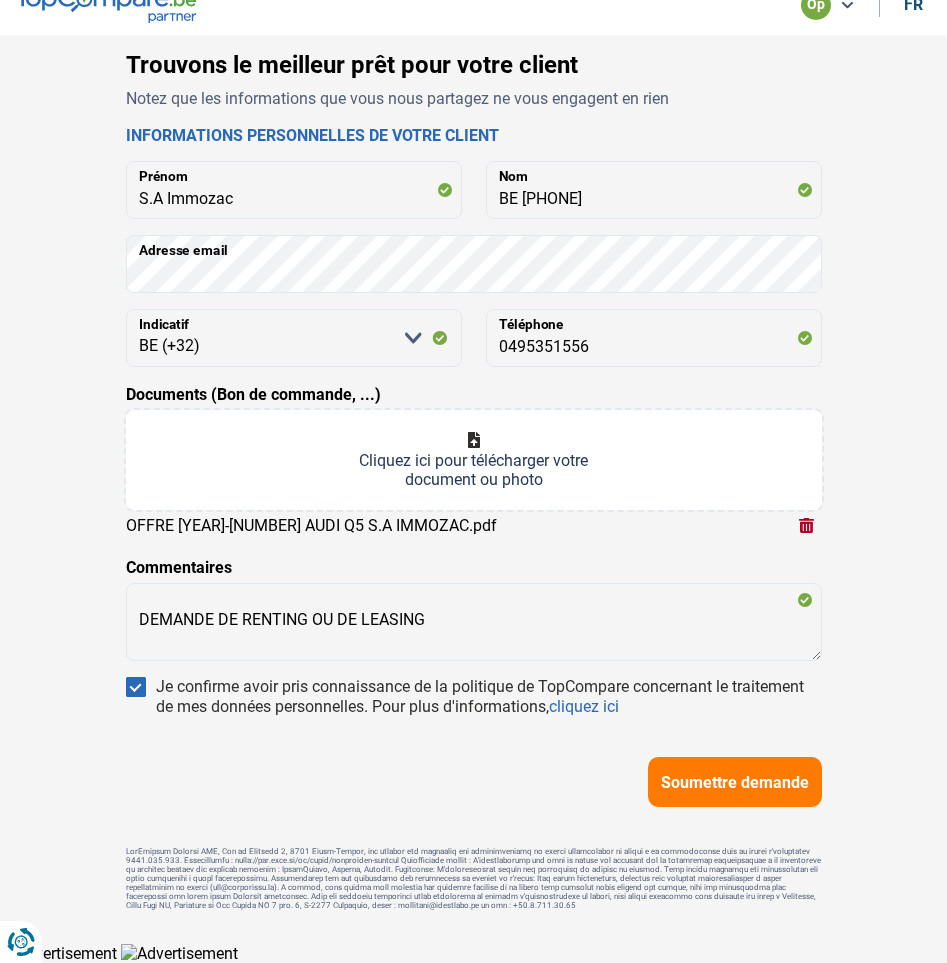 click on "Soumettre demande" at bounding box center (735, 782) 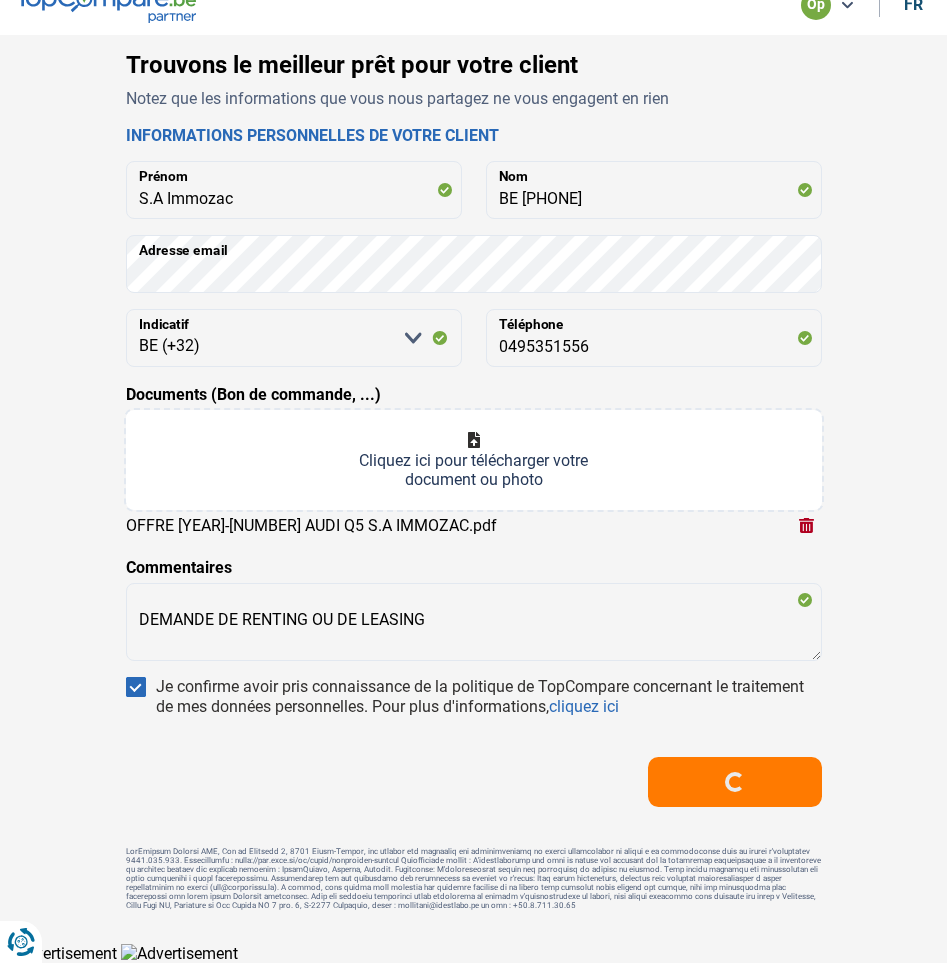 scroll, scrollTop: 0, scrollLeft: 0, axis: both 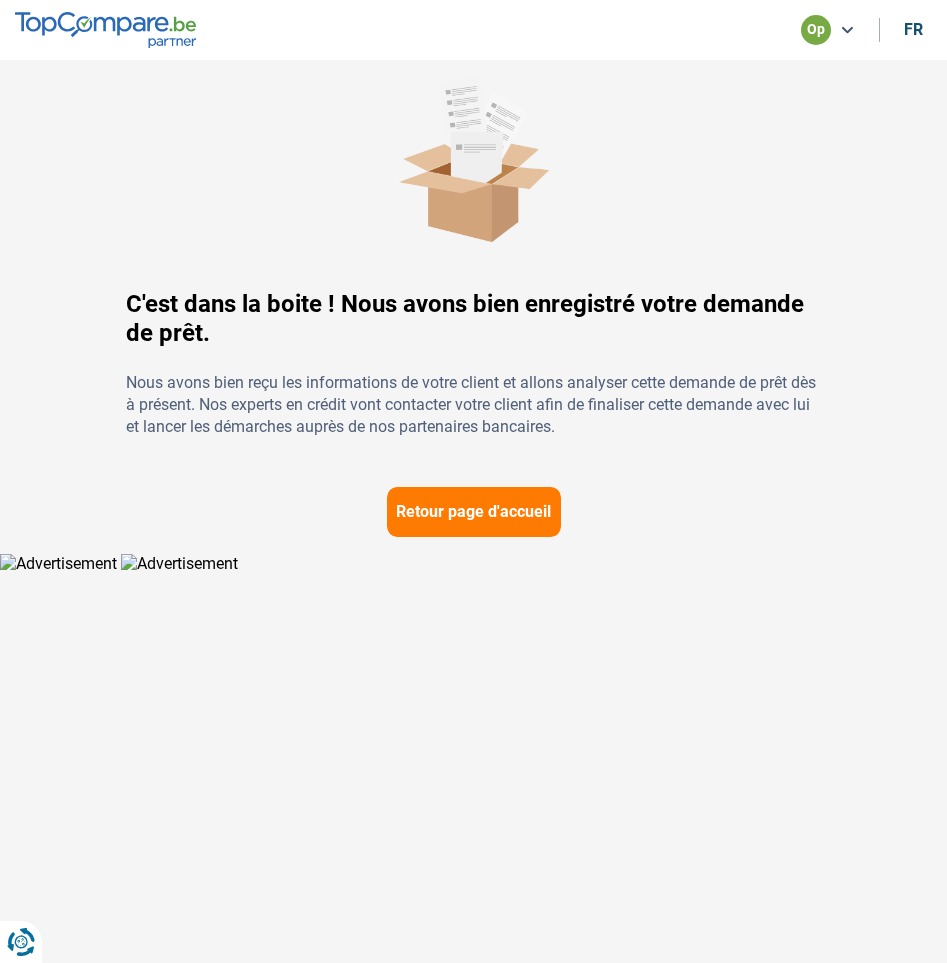 click on "Retour page d'accueil" at bounding box center [474, 512] 